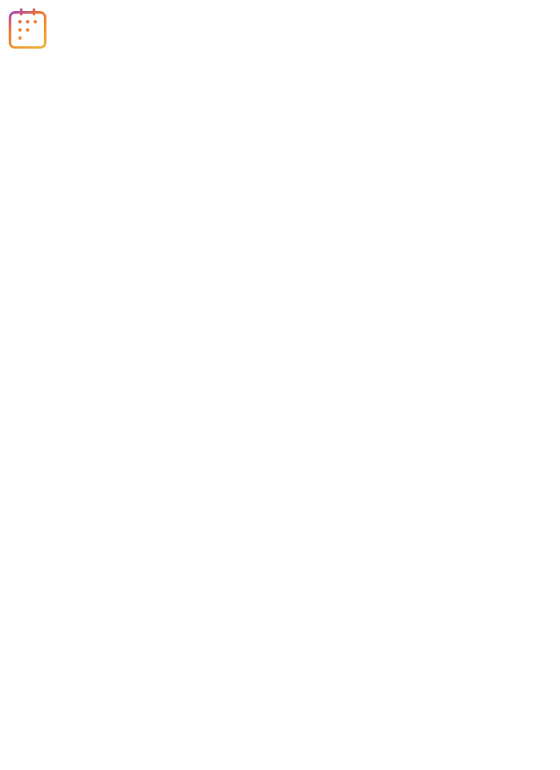 scroll, scrollTop: 0, scrollLeft: 0, axis: both 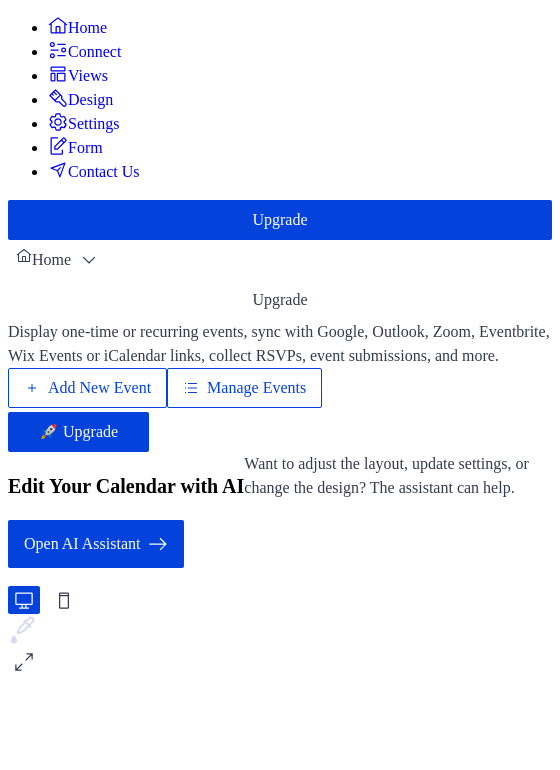 click on "Manage Events" at bounding box center [256, 388] 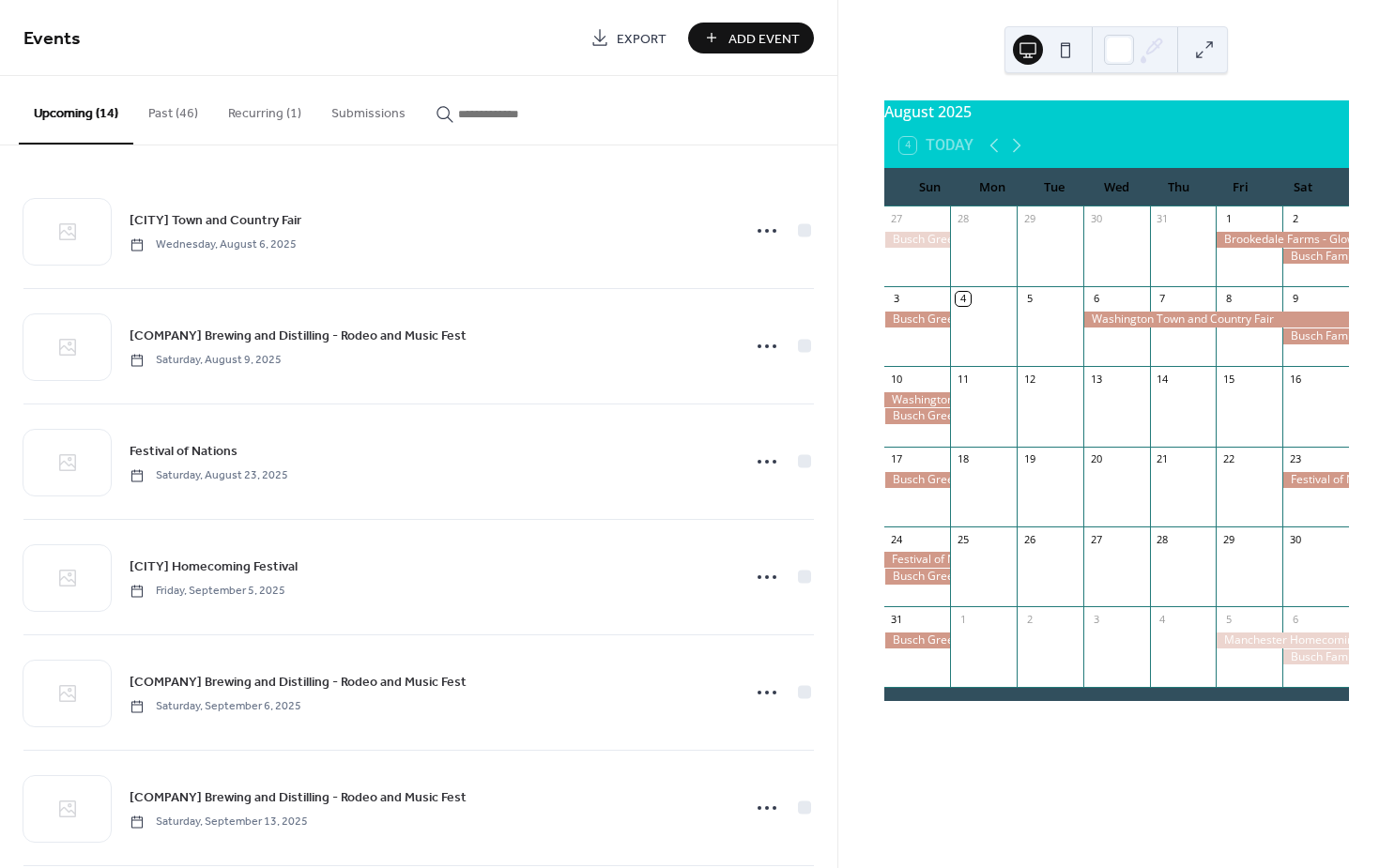 scroll, scrollTop: 0, scrollLeft: 0, axis: both 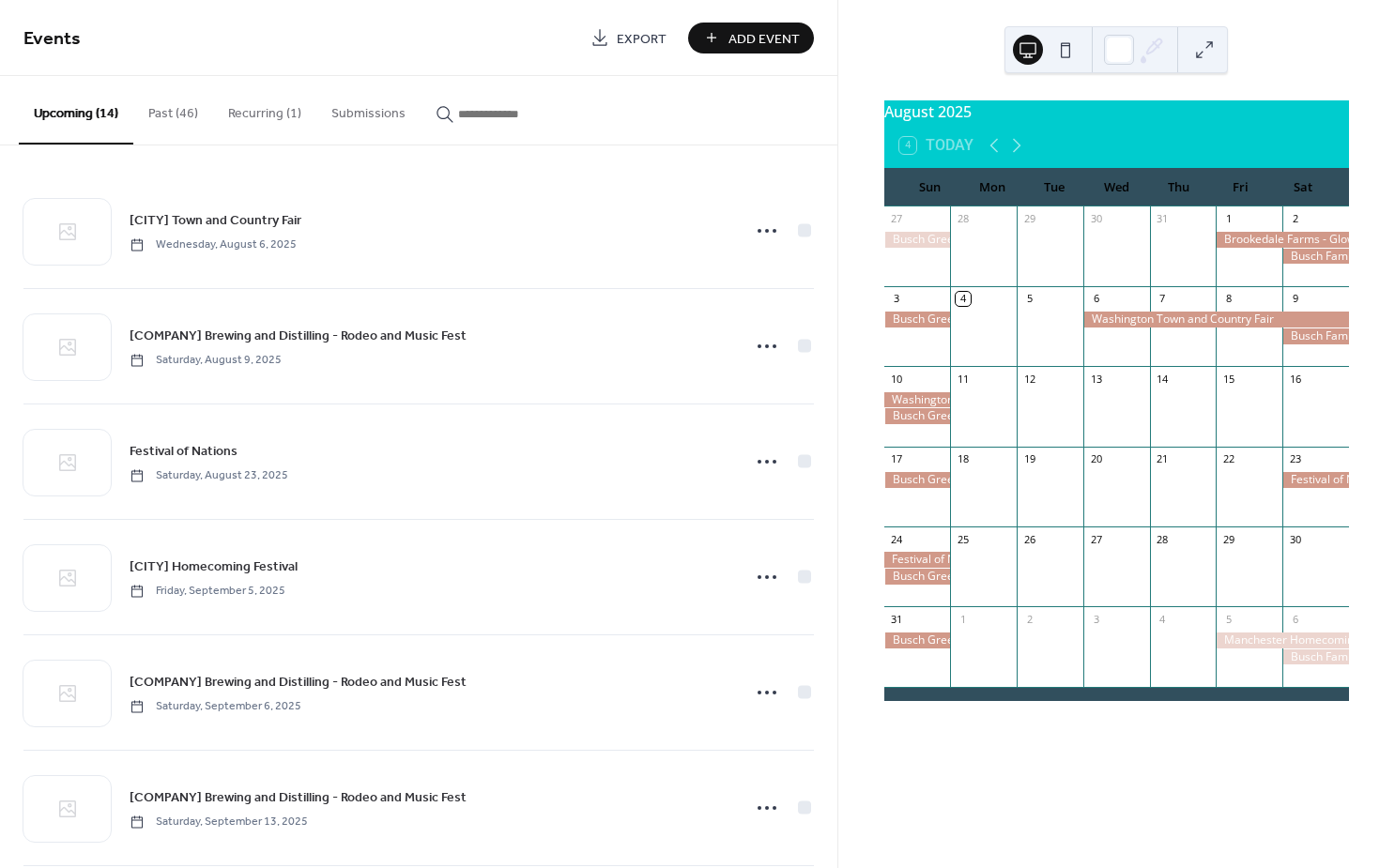 click on "Add Event" at bounding box center (764, 38) 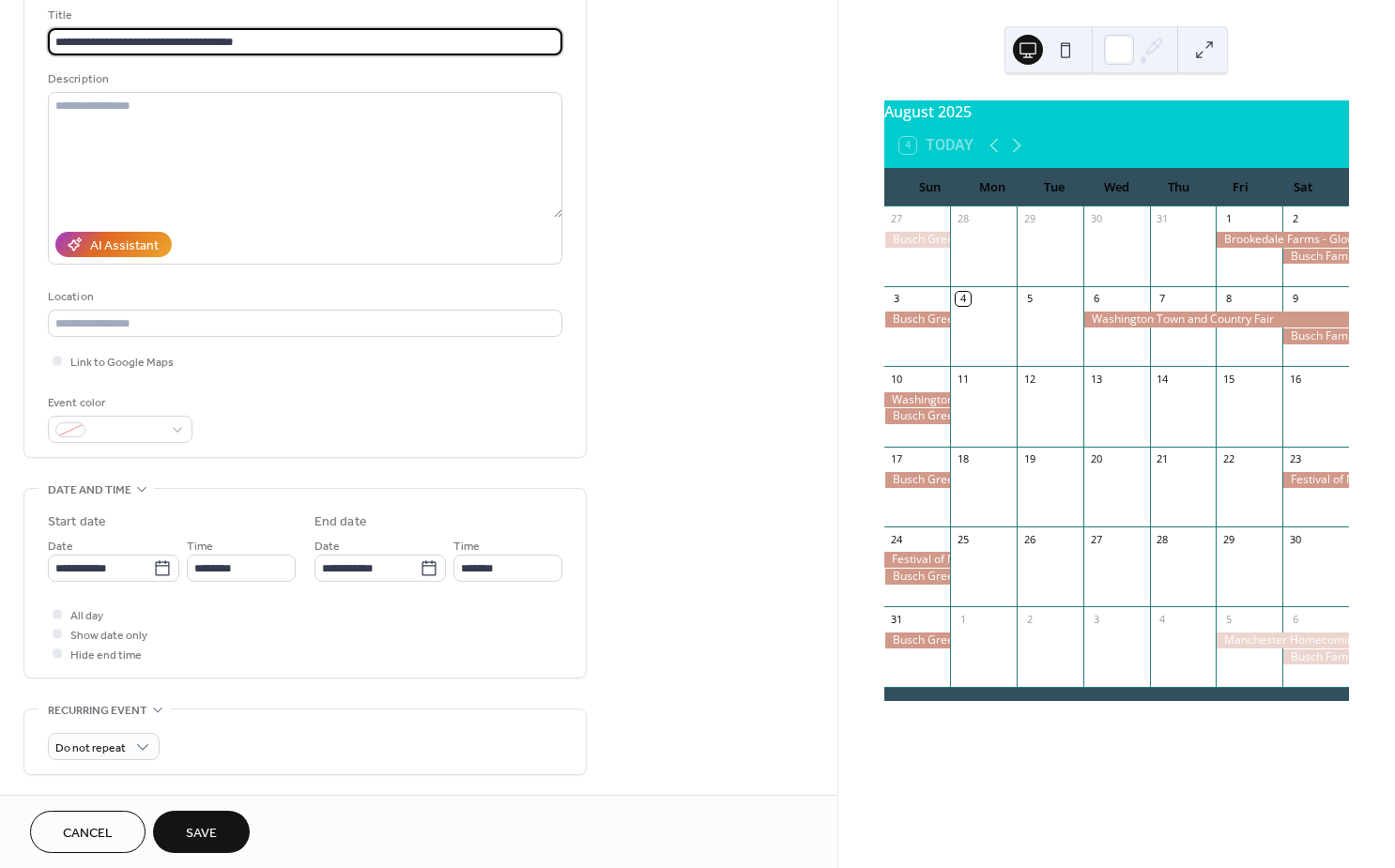 scroll, scrollTop: 135, scrollLeft: 0, axis: vertical 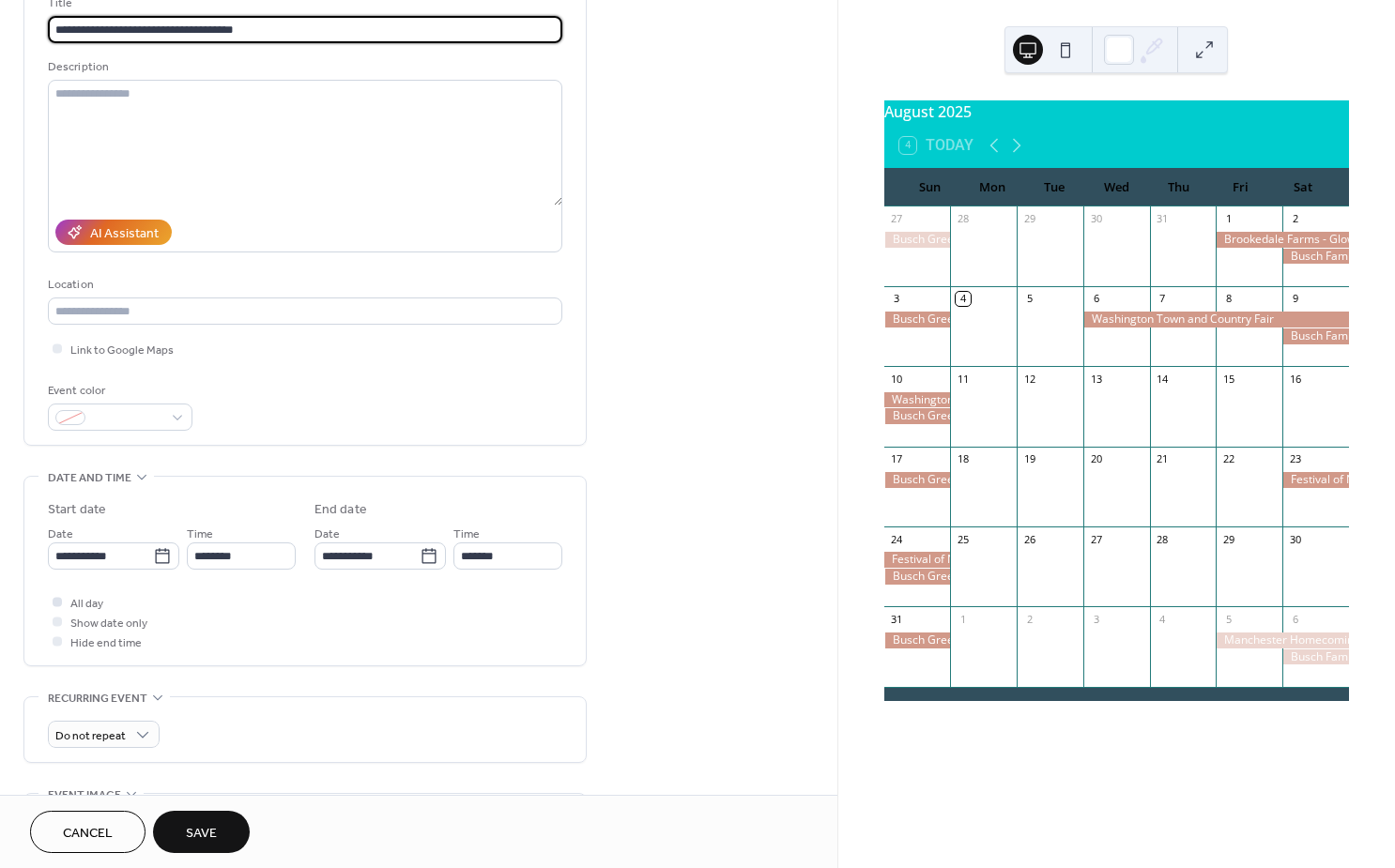 type on "**********" 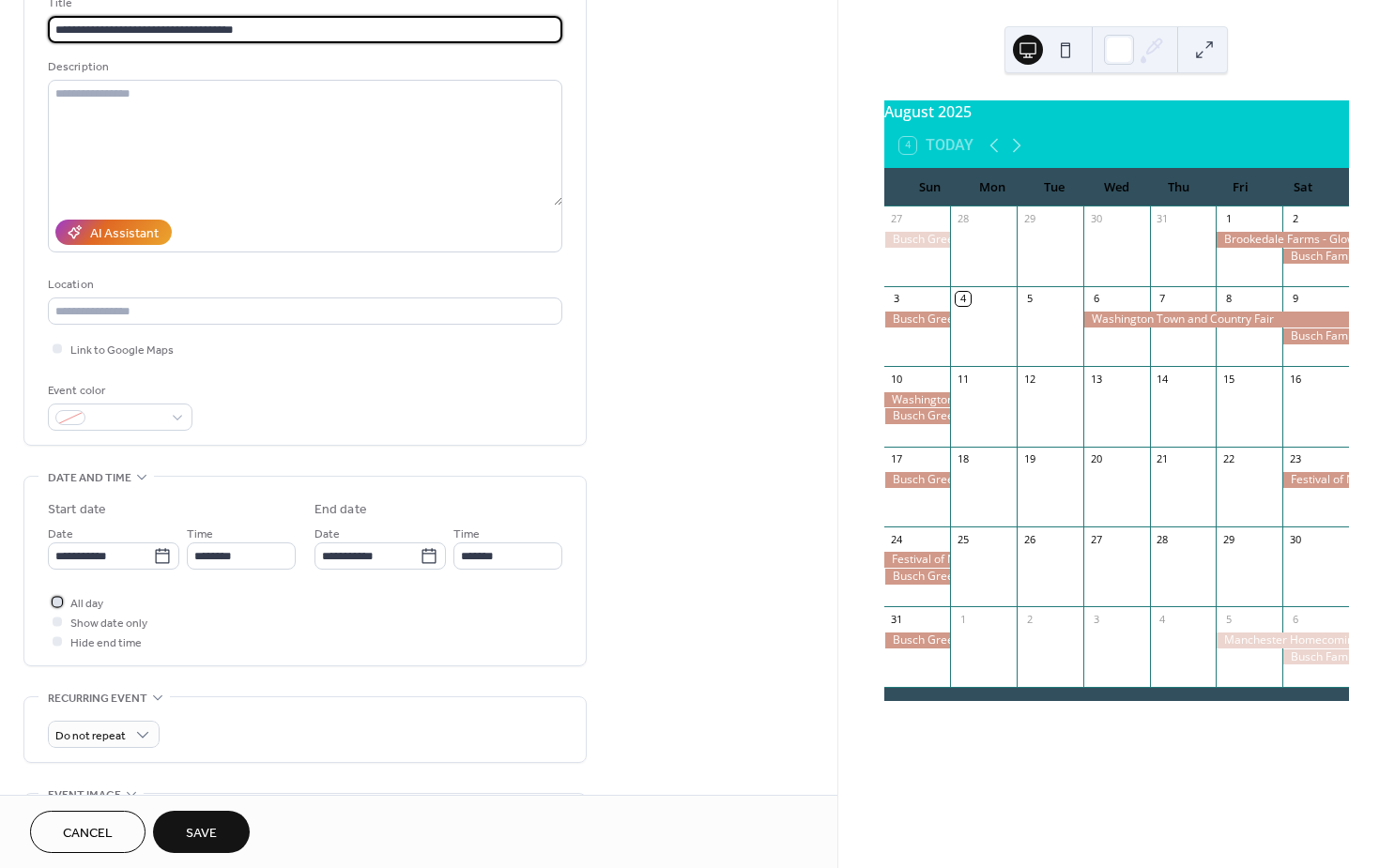 click at bounding box center [57, 602] 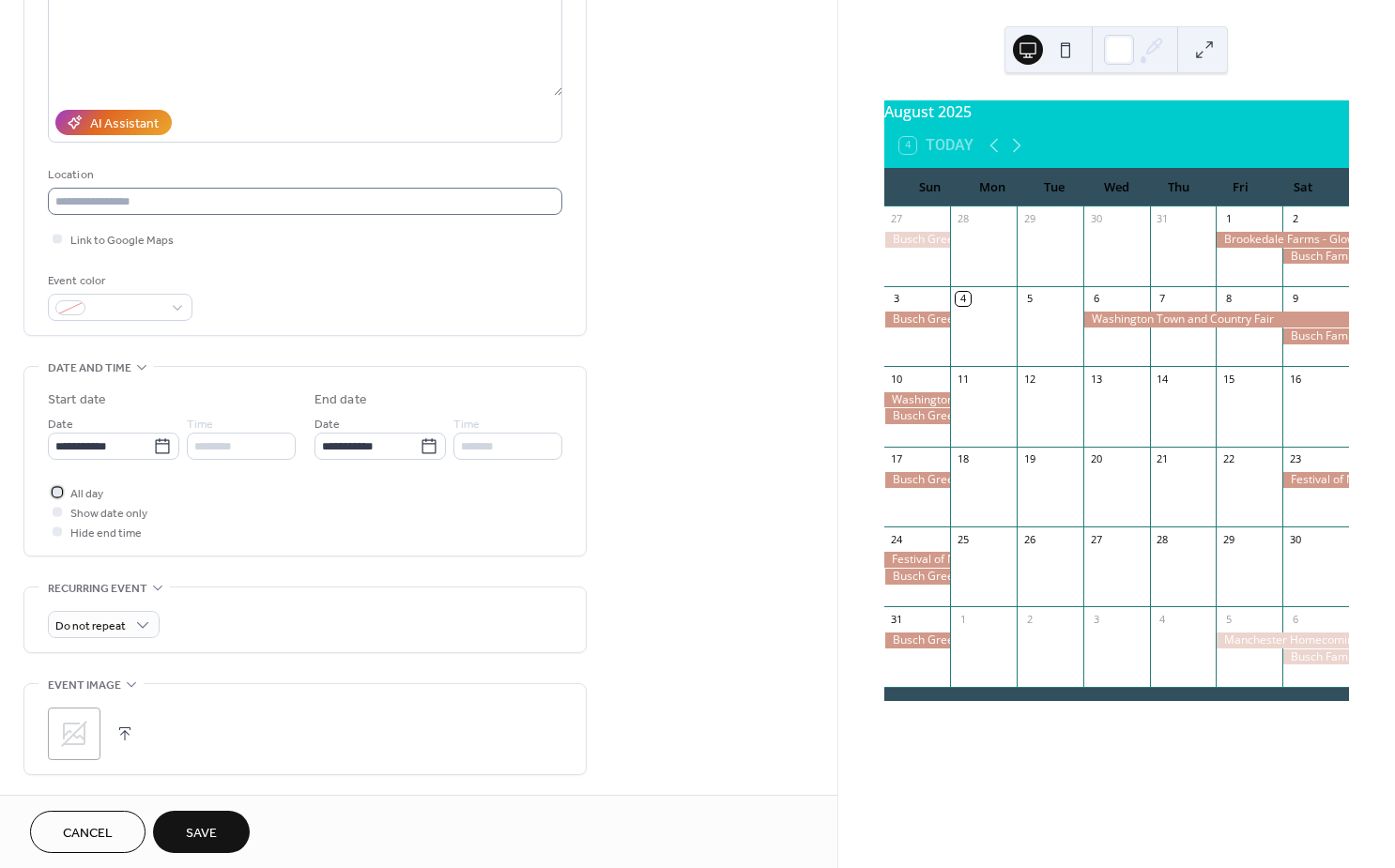 scroll, scrollTop: 259, scrollLeft: 0, axis: vertical 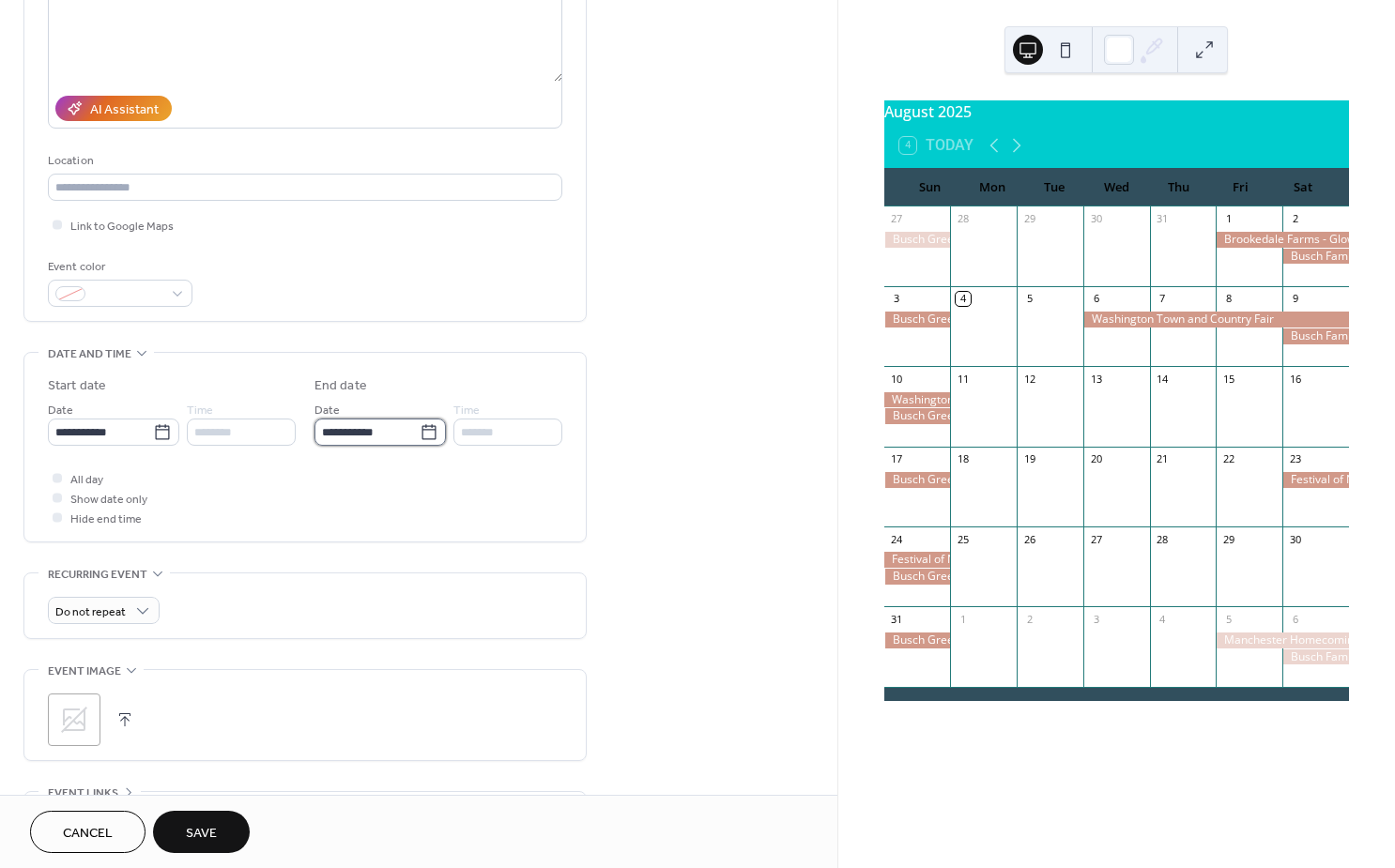 click on "**********" at bounding box center (367, 432) 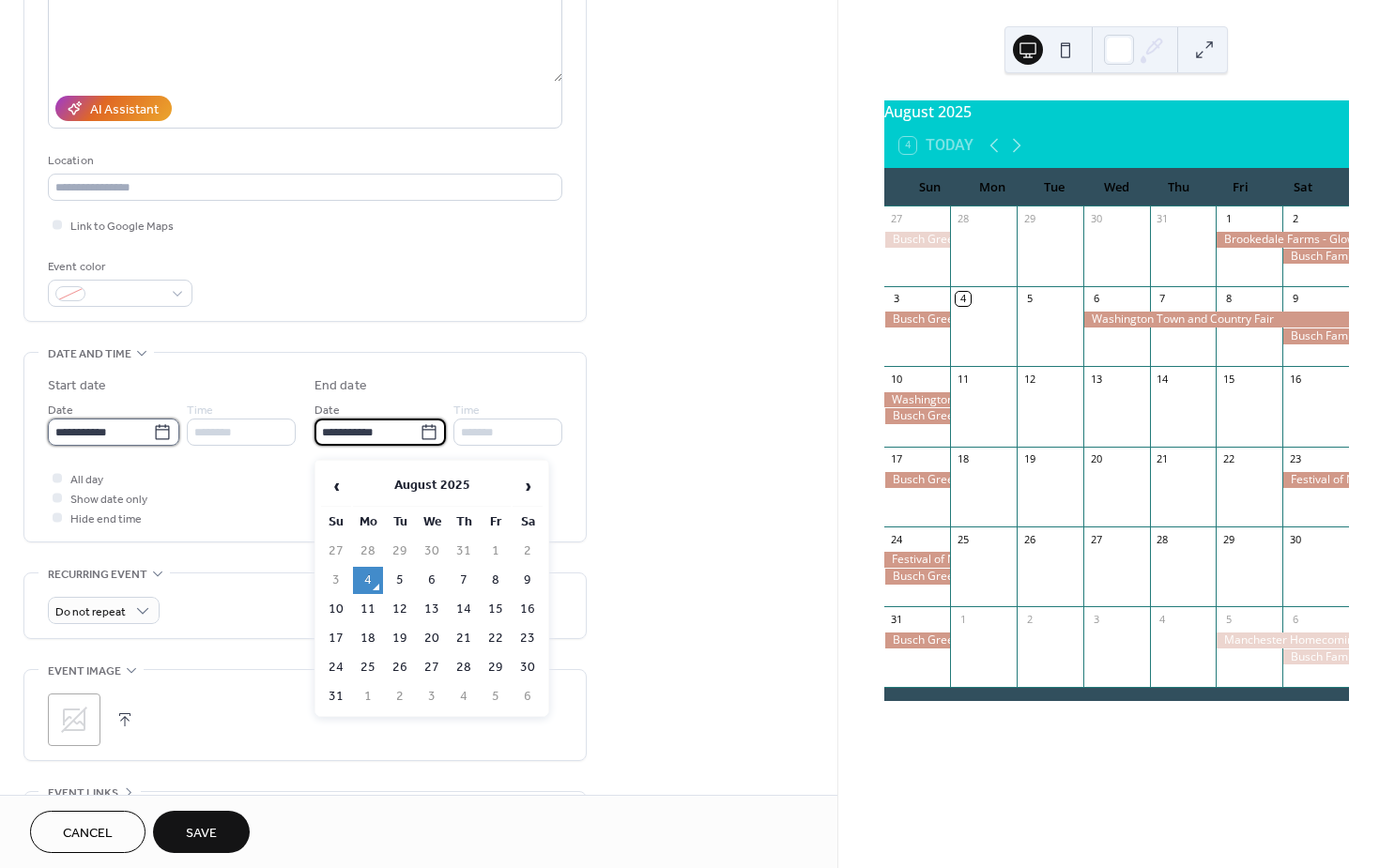 click on "**********" at bounding box center (100, 432) 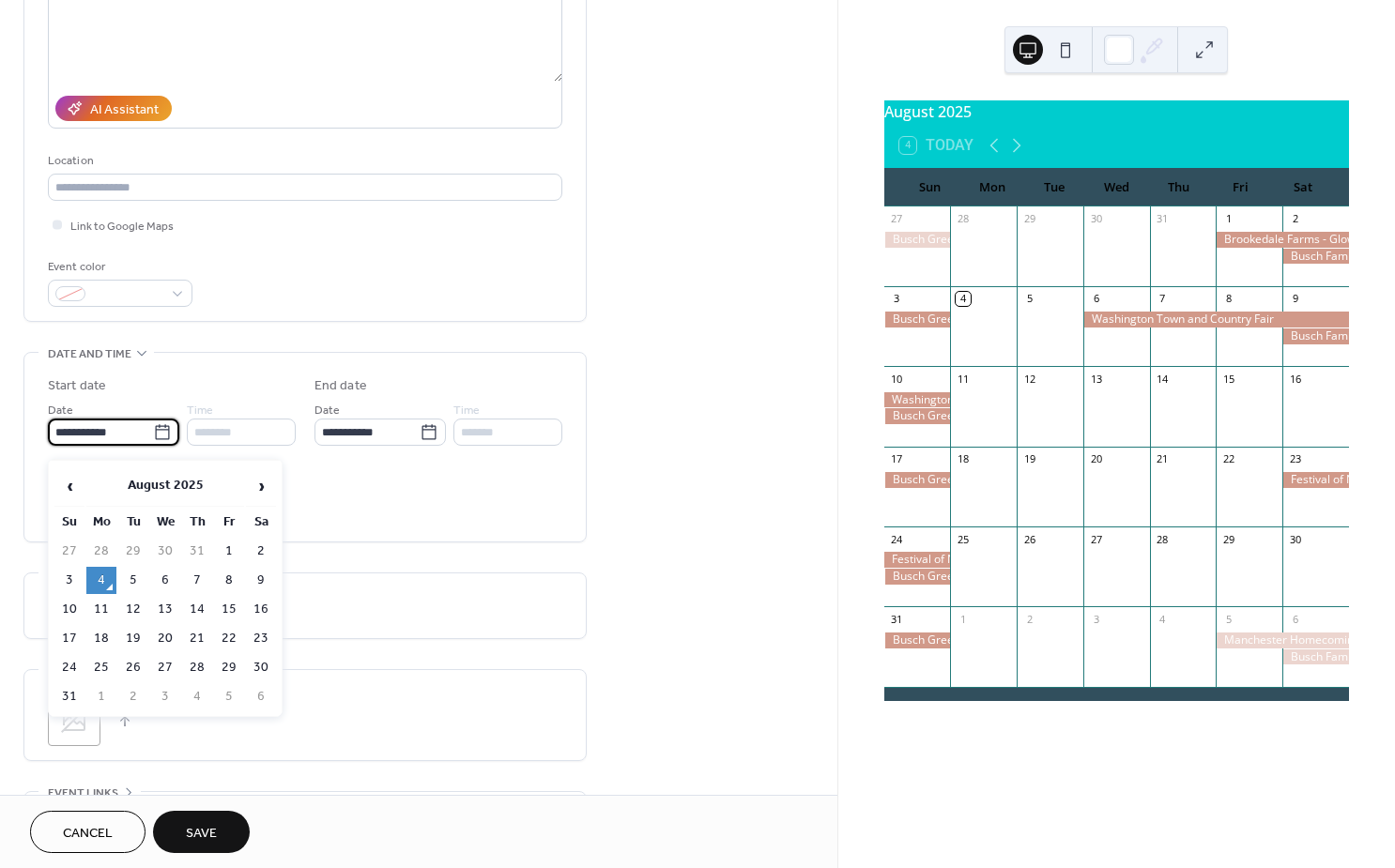 click on "23" at bounding box center [261, 638] 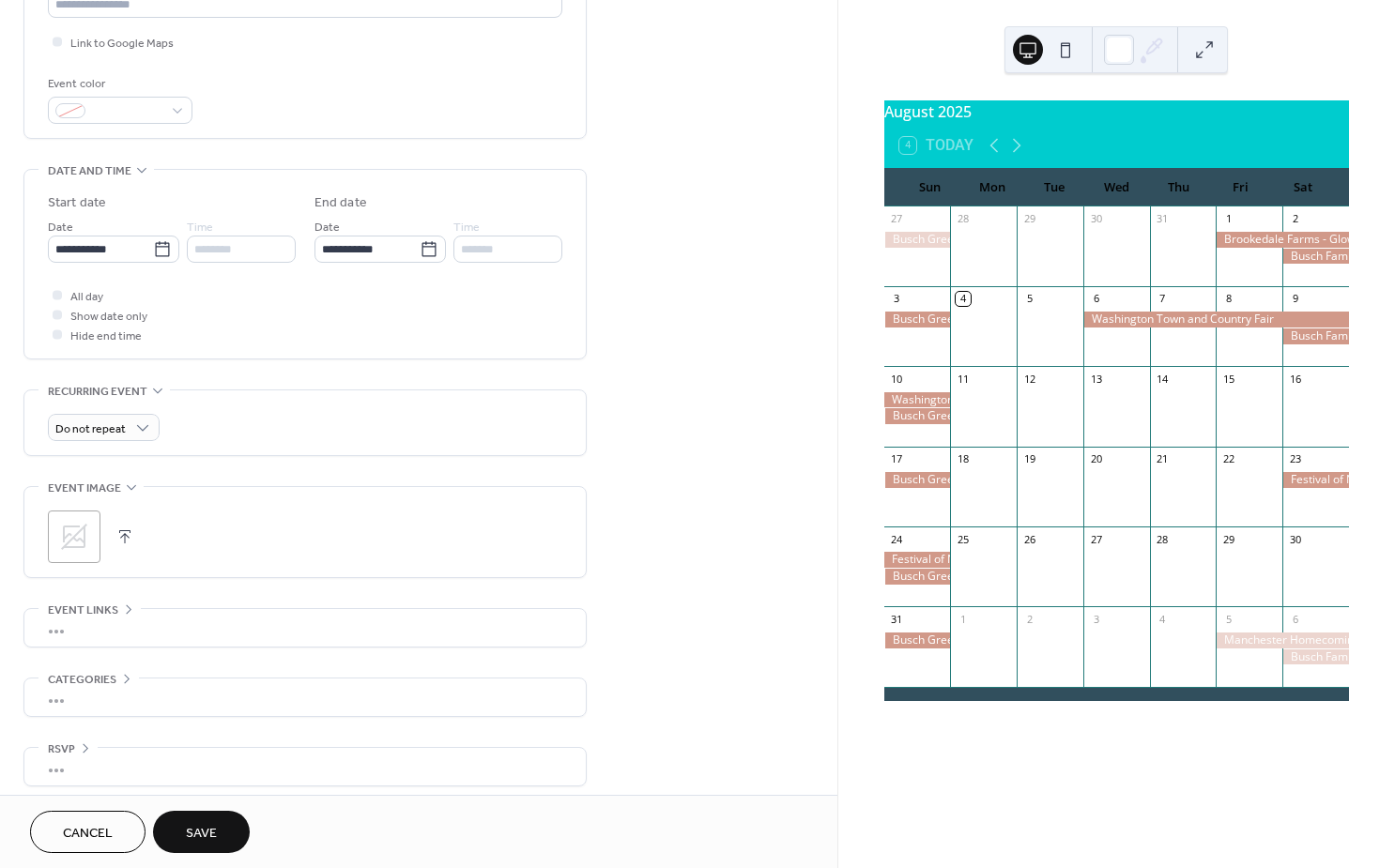 scroll, scrollTop: 464, scrollLeft: 0, axis: vertical 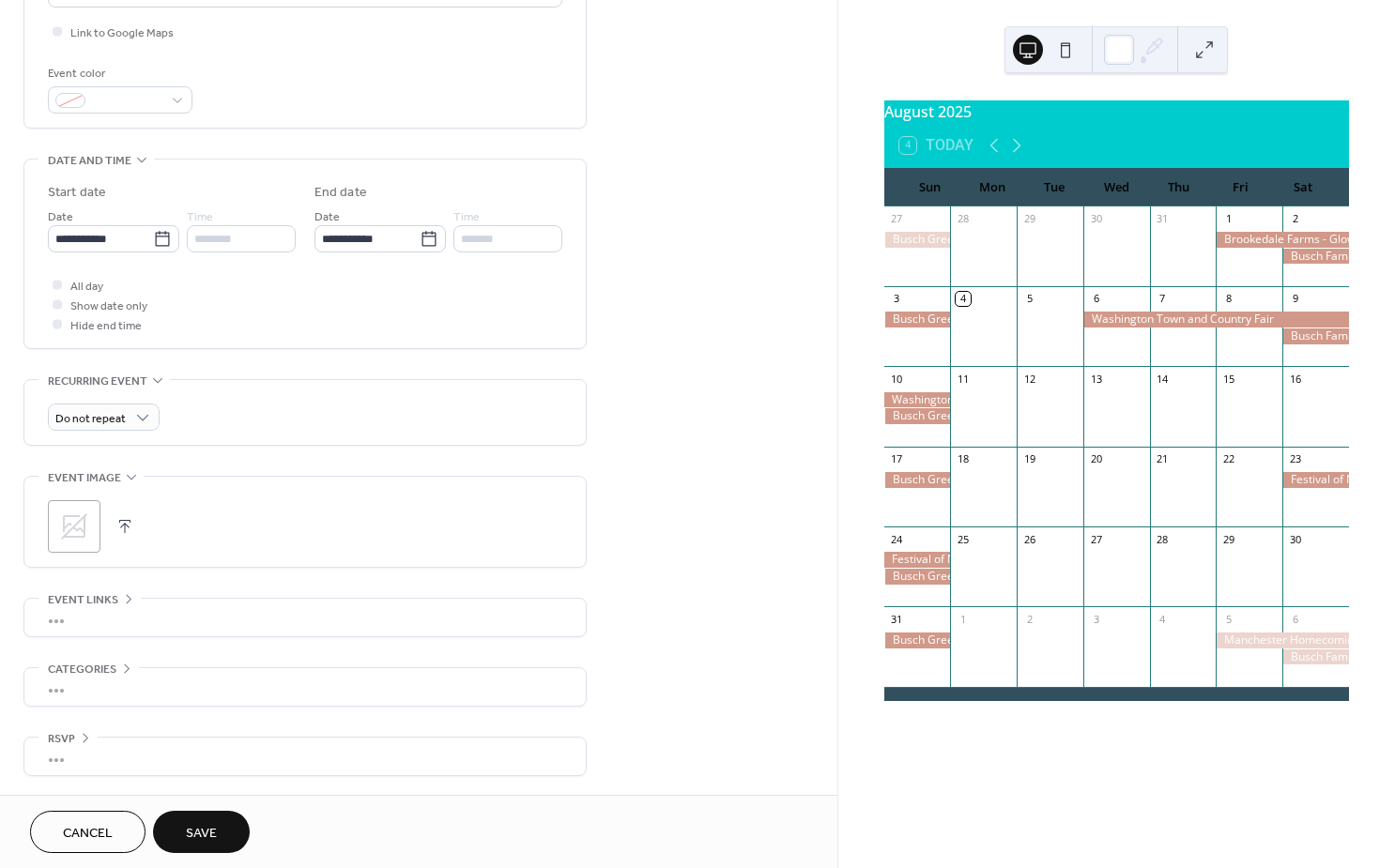 click on "Save" at bounding box center (201, 831) 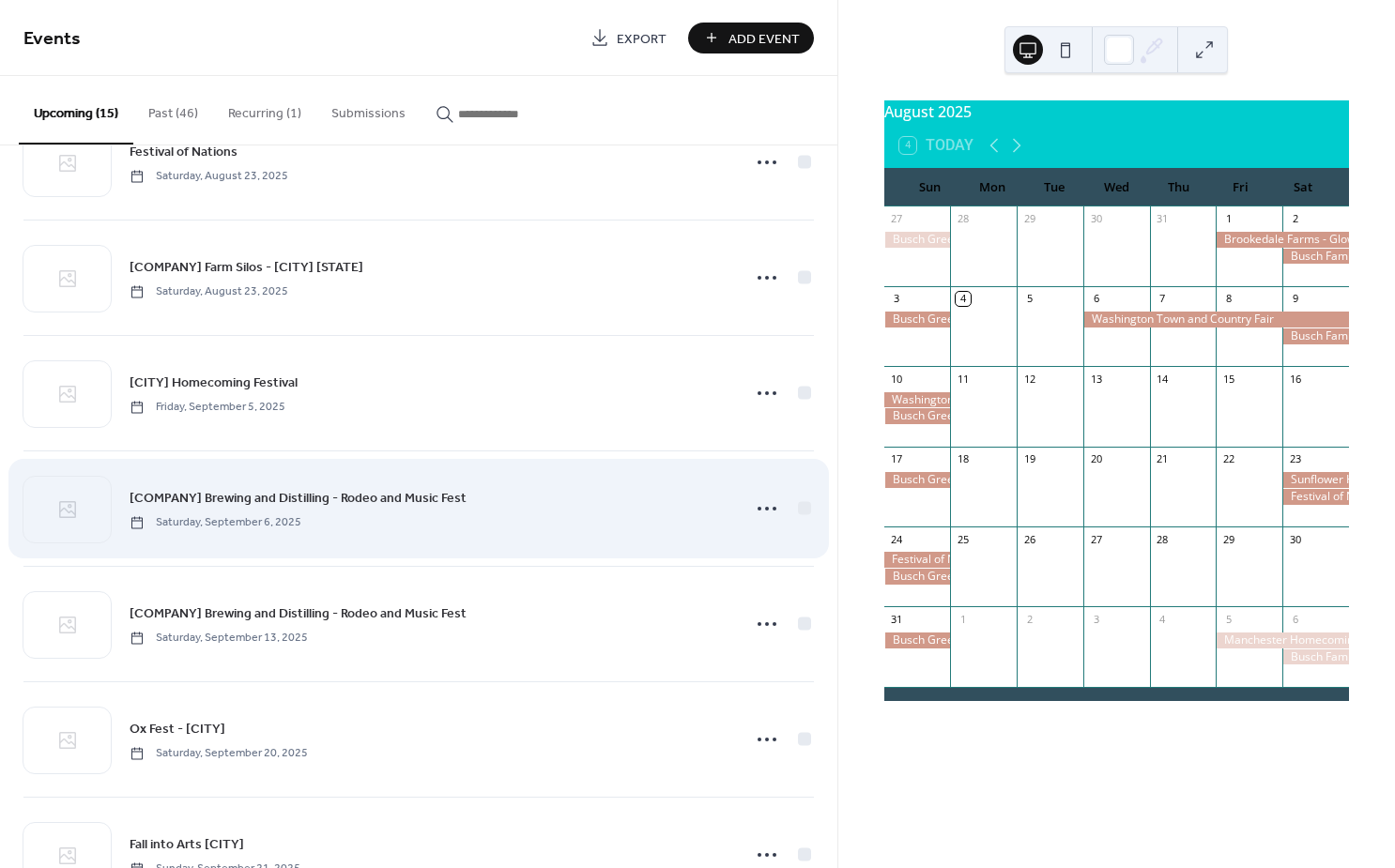 scroll, scrollTop: 303, scrollLeft: 0, axis: vertical 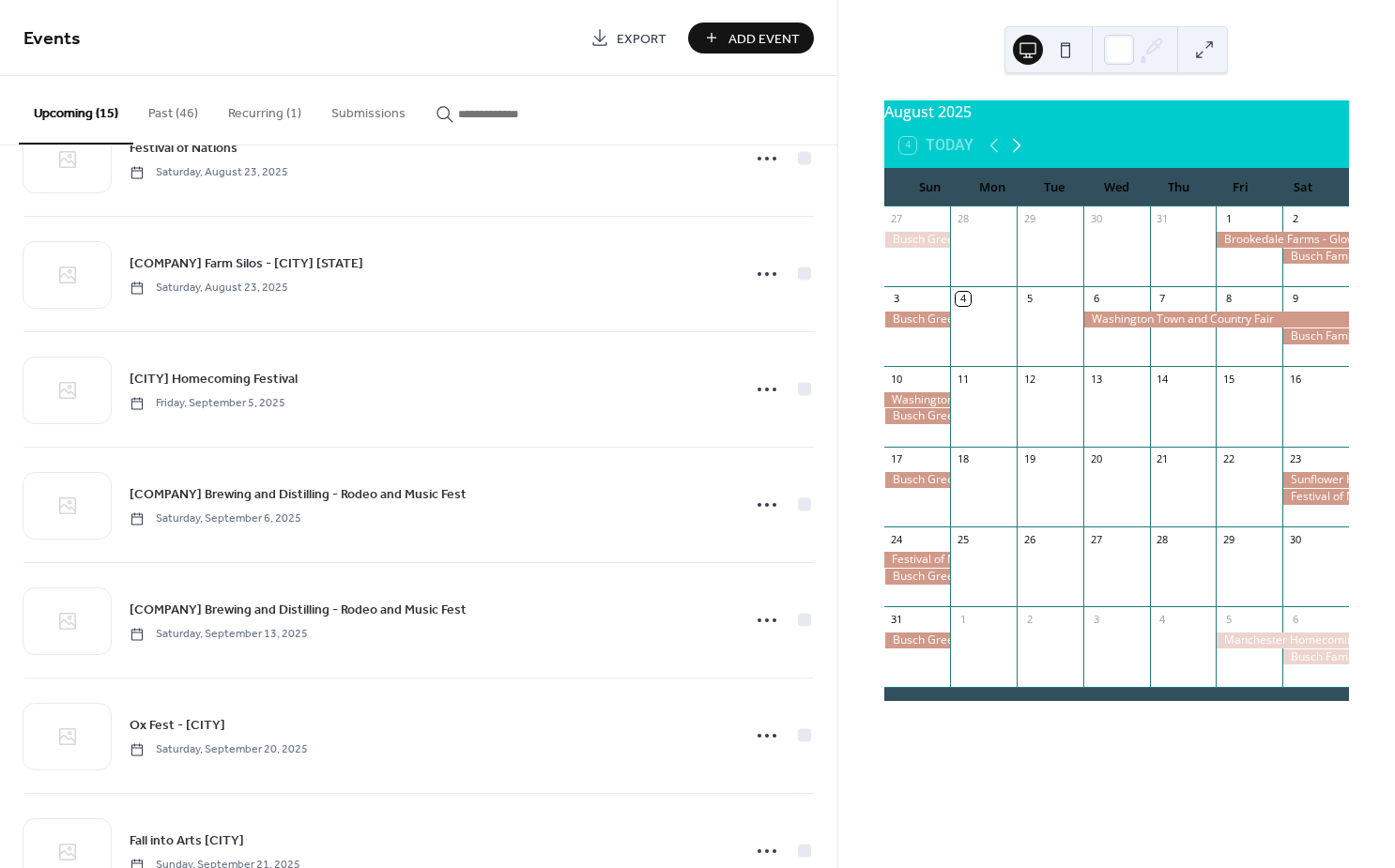 click 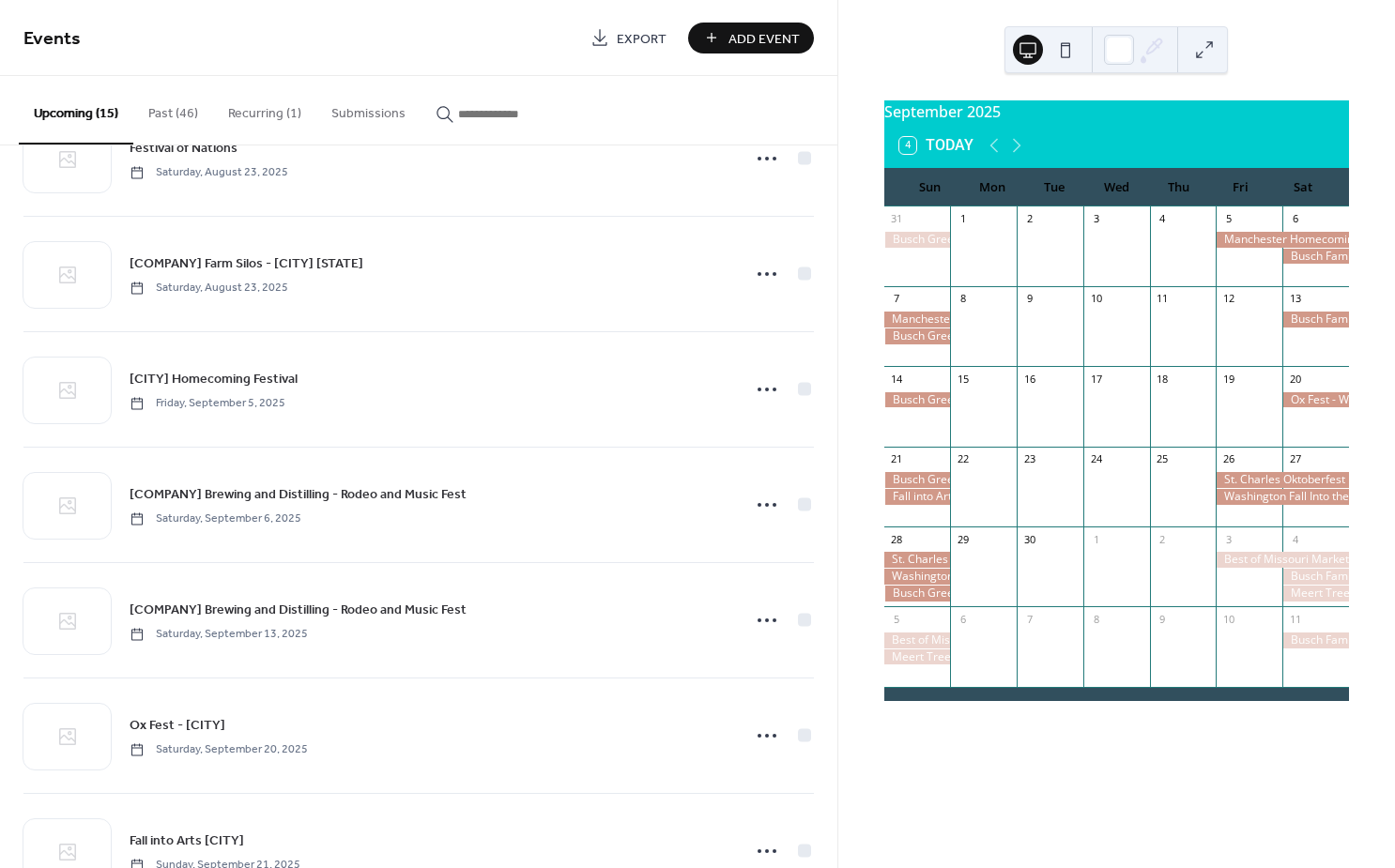 click on "Add Event" at bounding box center [764, 38] 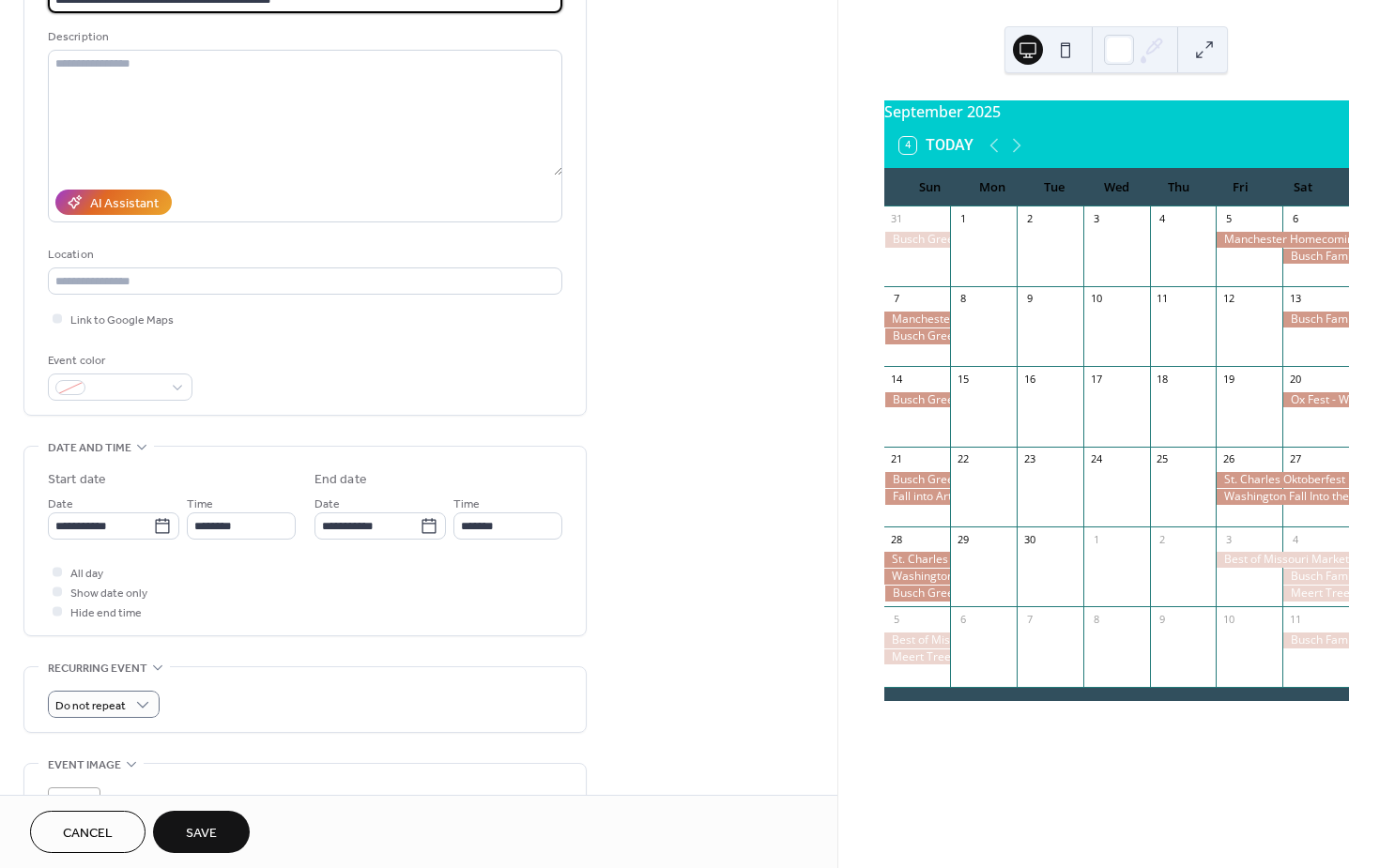 scroll, scrollTop: 166, scrollLeft: 0, axis: vertical 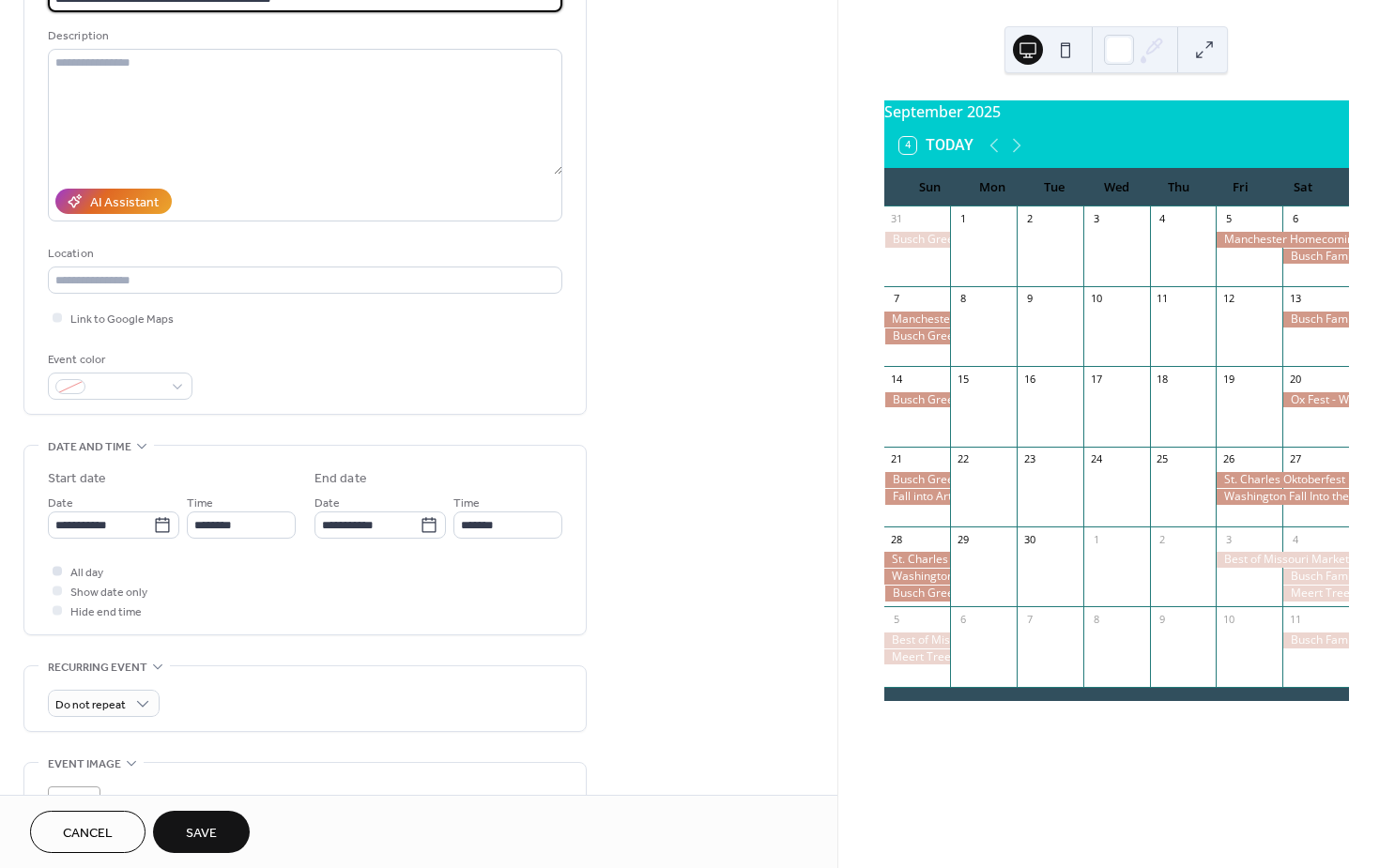 type on "**********" 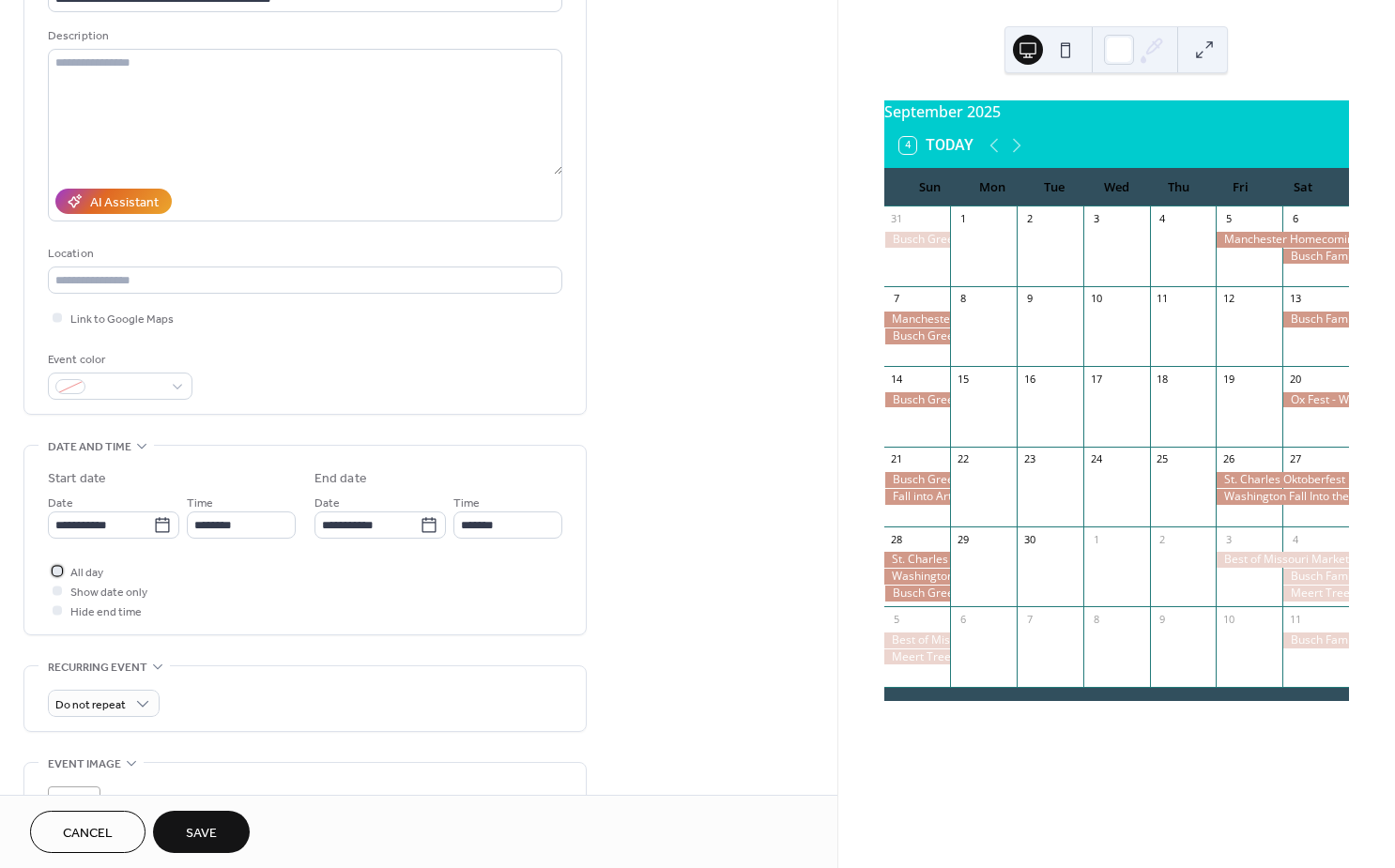 drag, startPoint x: 58, startPoint y: 582, endPoint x: 66, endPoint y: 570, distance: 14.422205 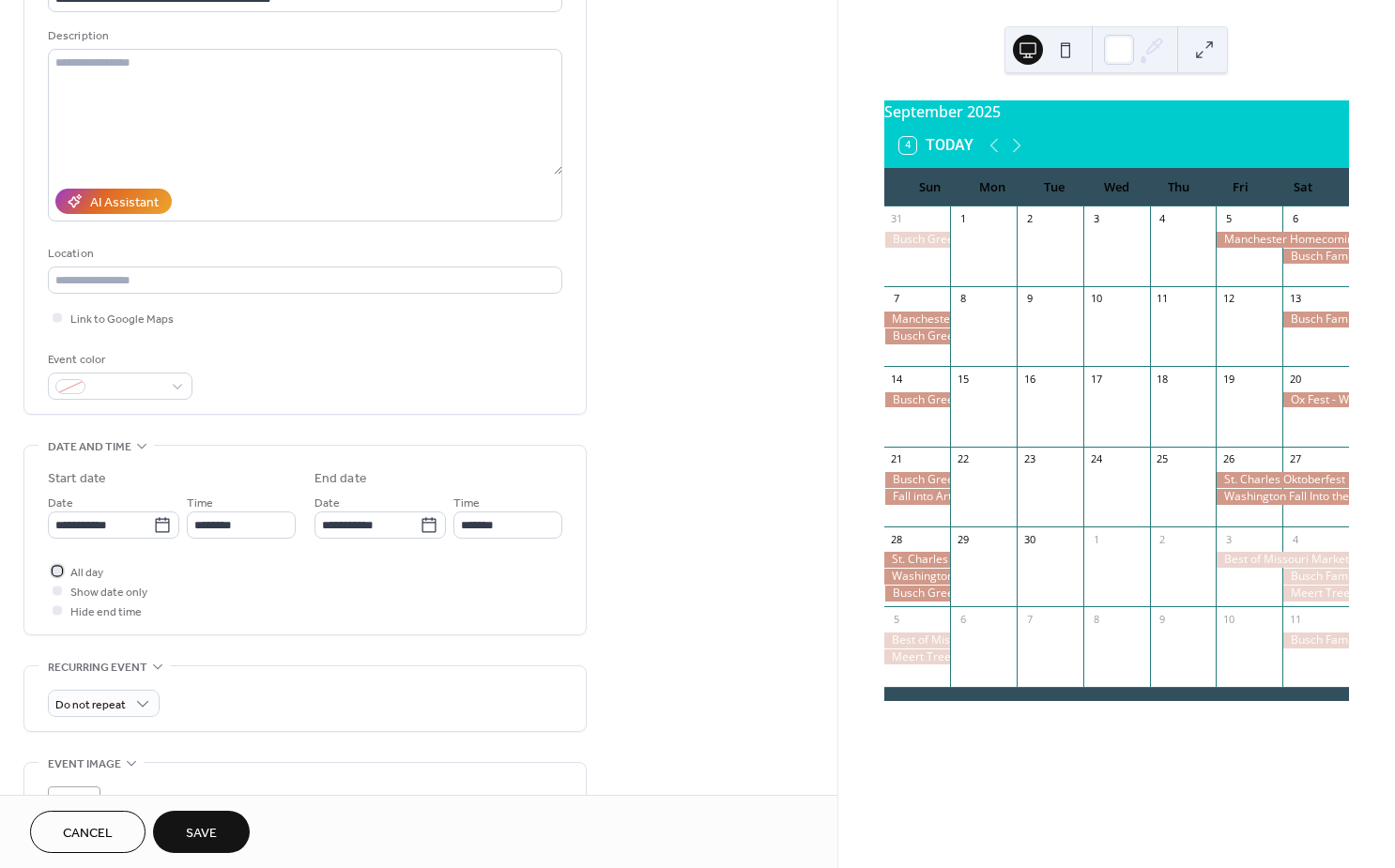 click at bounding box center [57, 571] 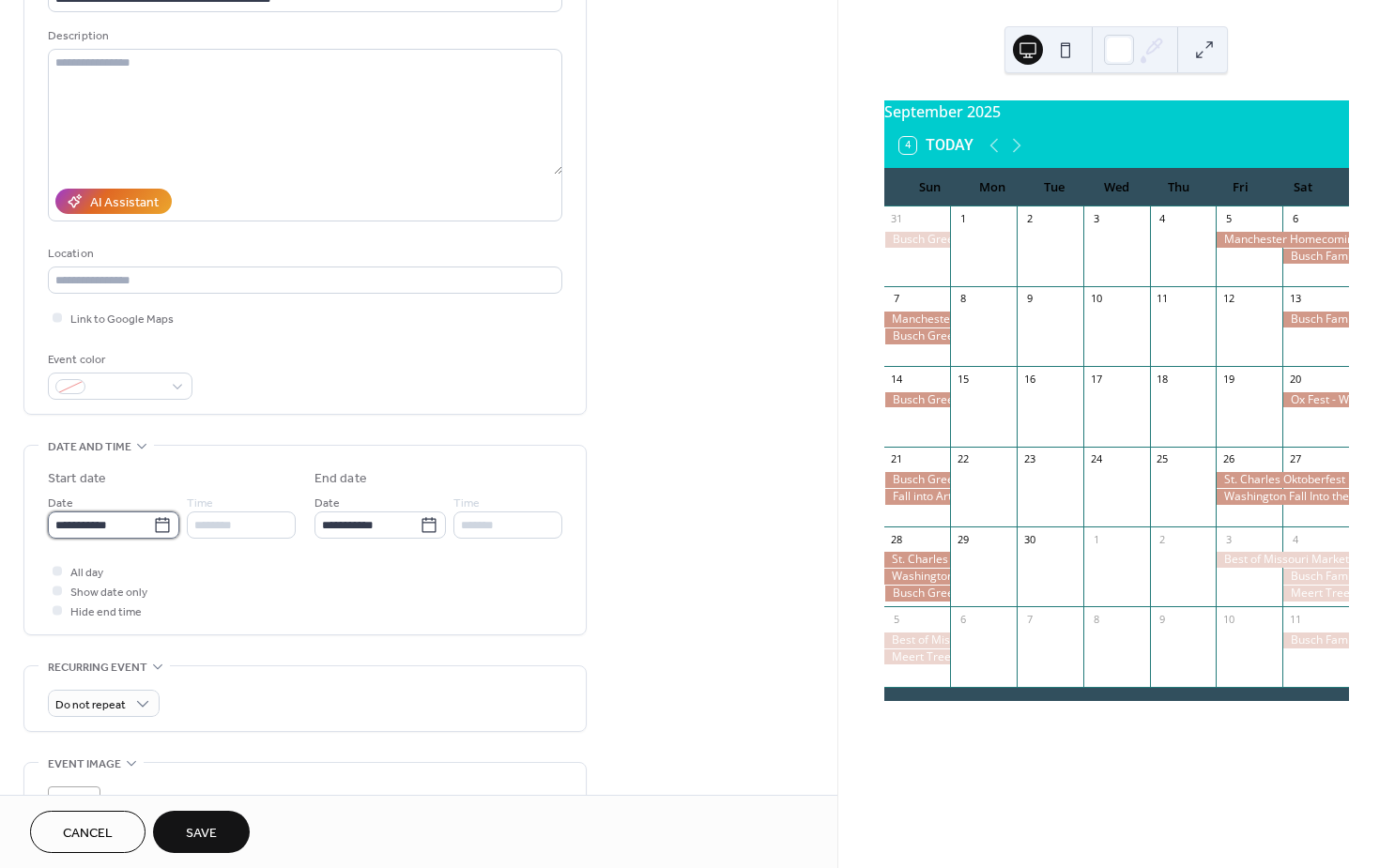 click on "**********" at bounding box center (100, 525) 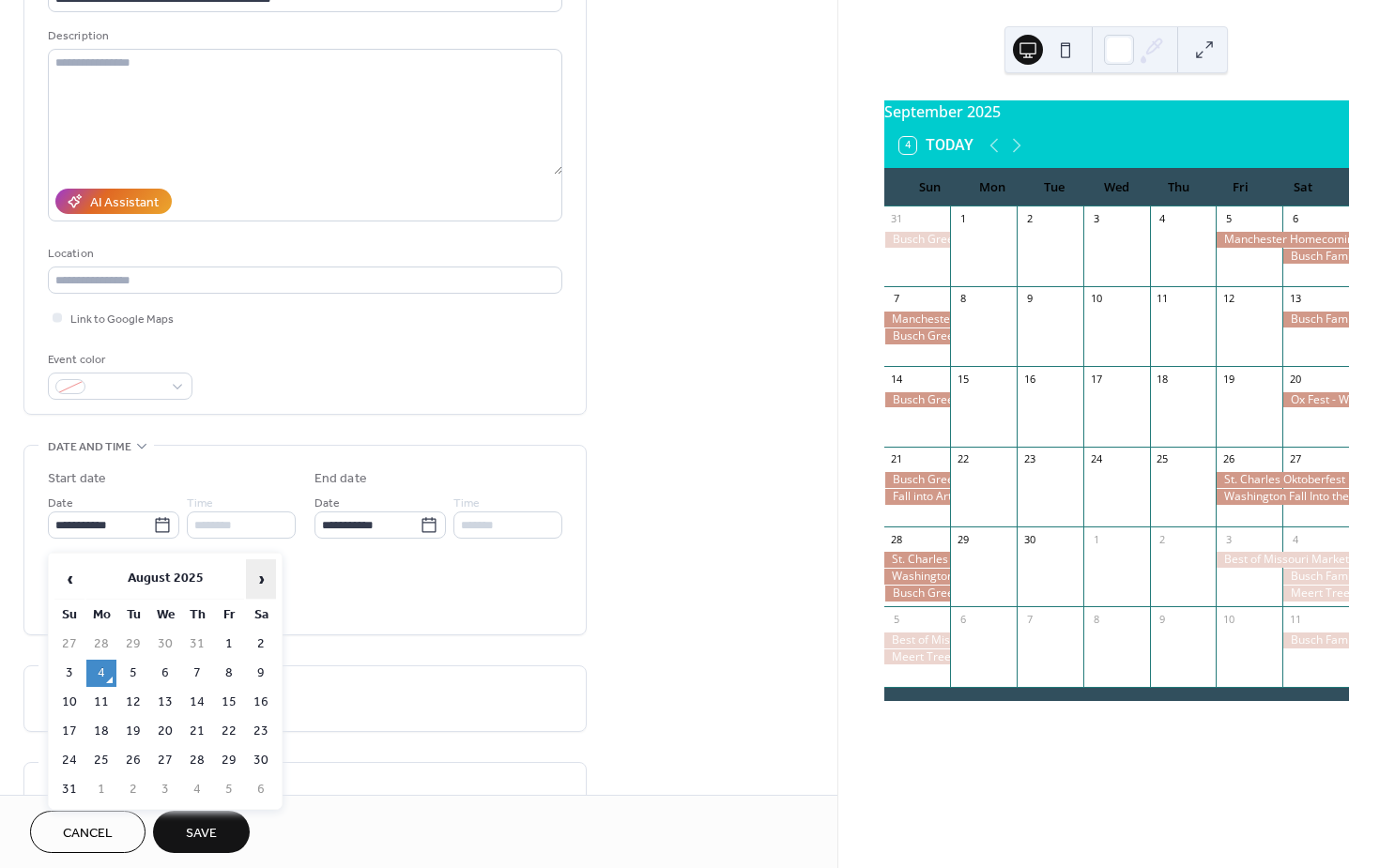drag, startPoint x: 259, startPoint y: 578, endPoint x: 257, endPoint y: 589, distance: 11.18034 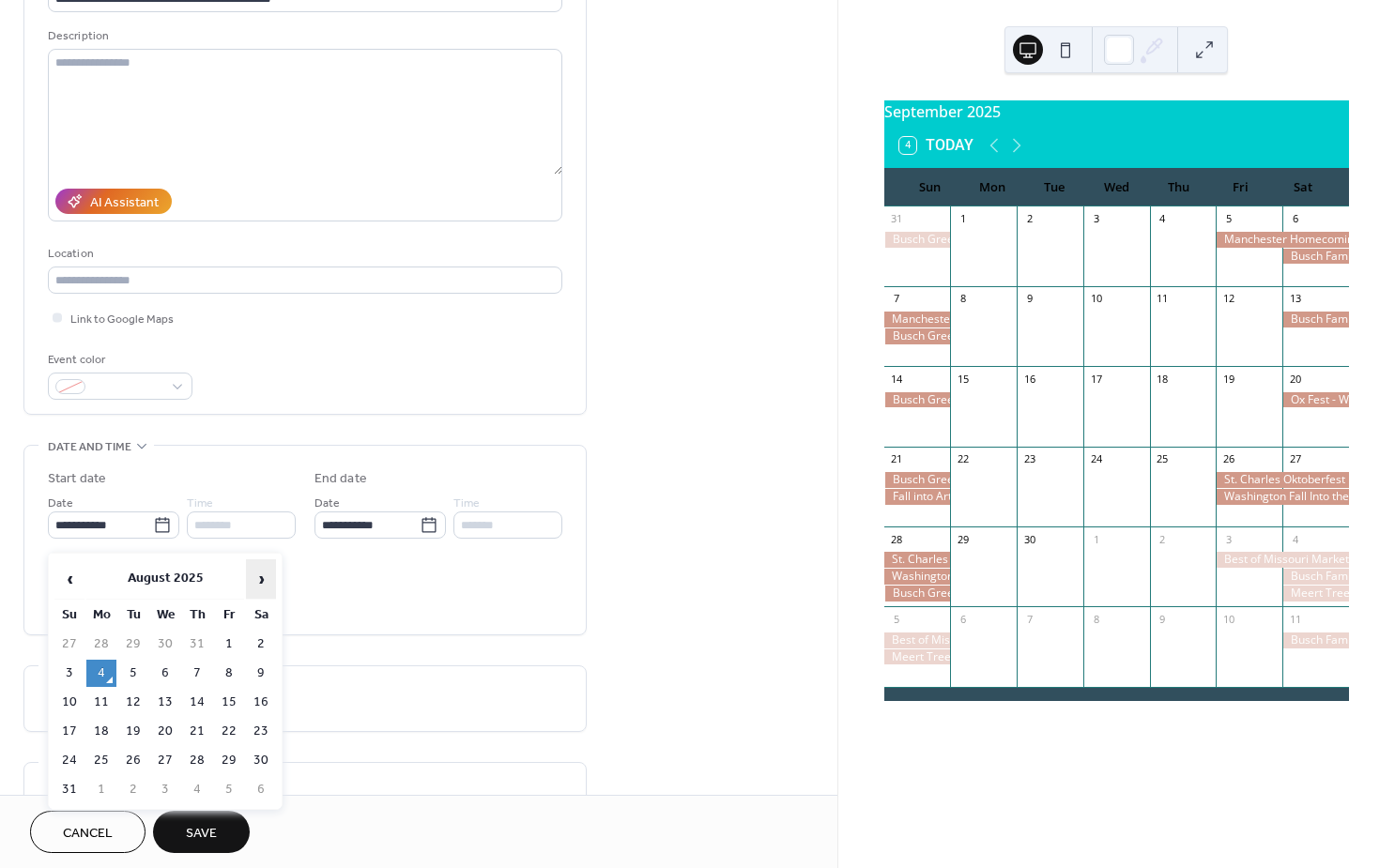 click on "›" at bounding box center [261, 579] 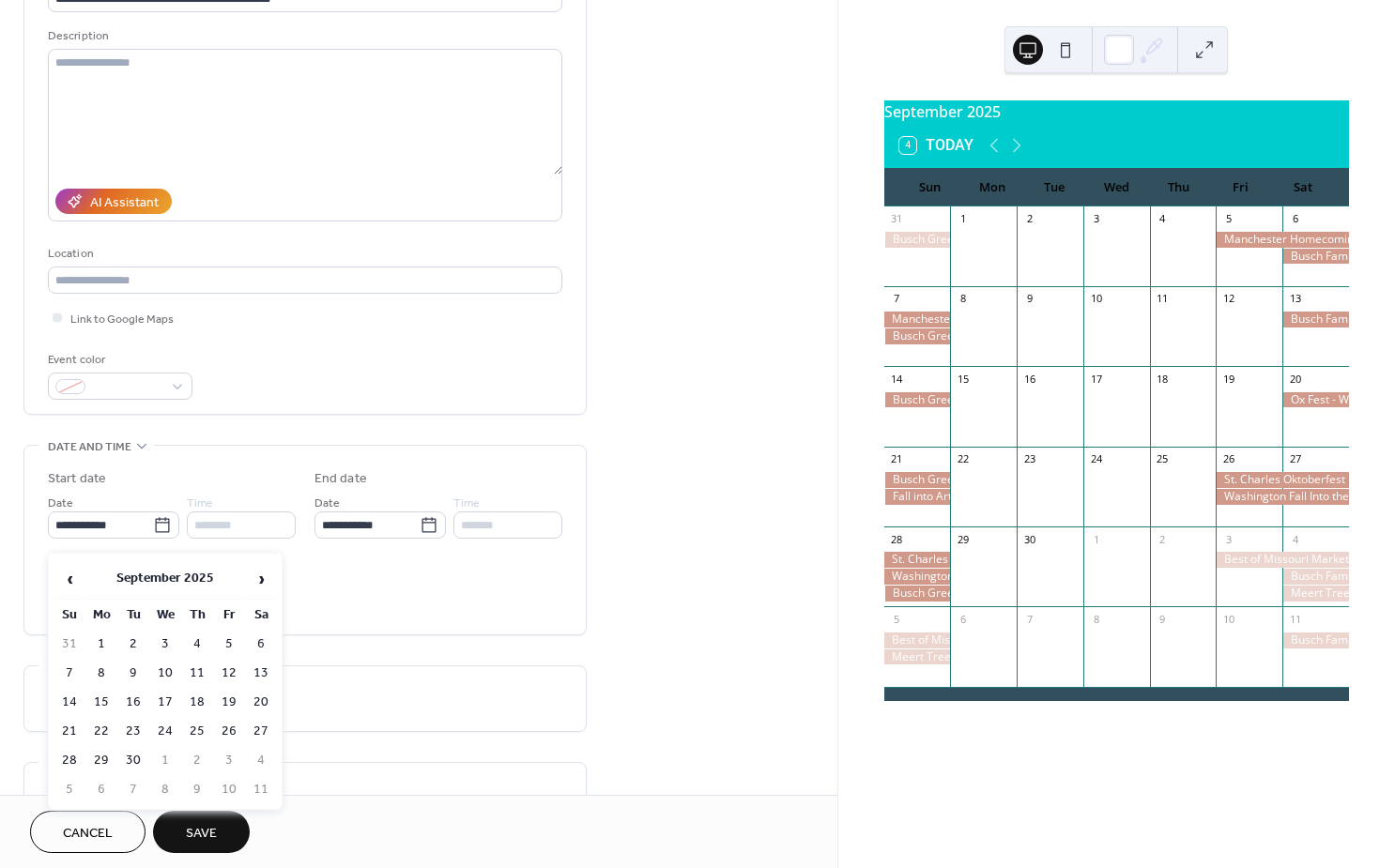 drag, startPoint x: 143, startPoint y: 702, endPoint x: 173, endPoint y: 690, distance: 32.310989 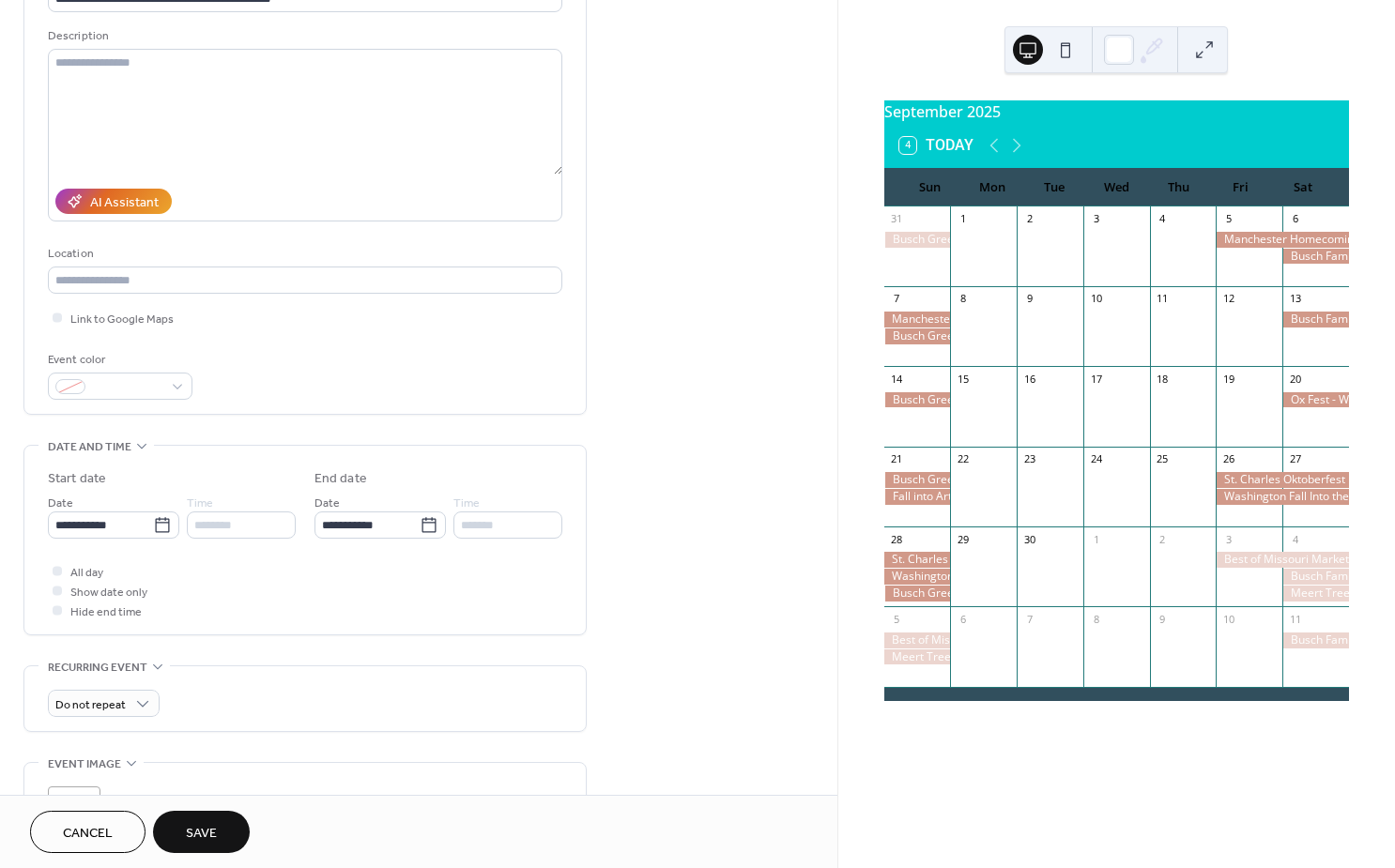 click on "Save" at bounding box center [201, 833] 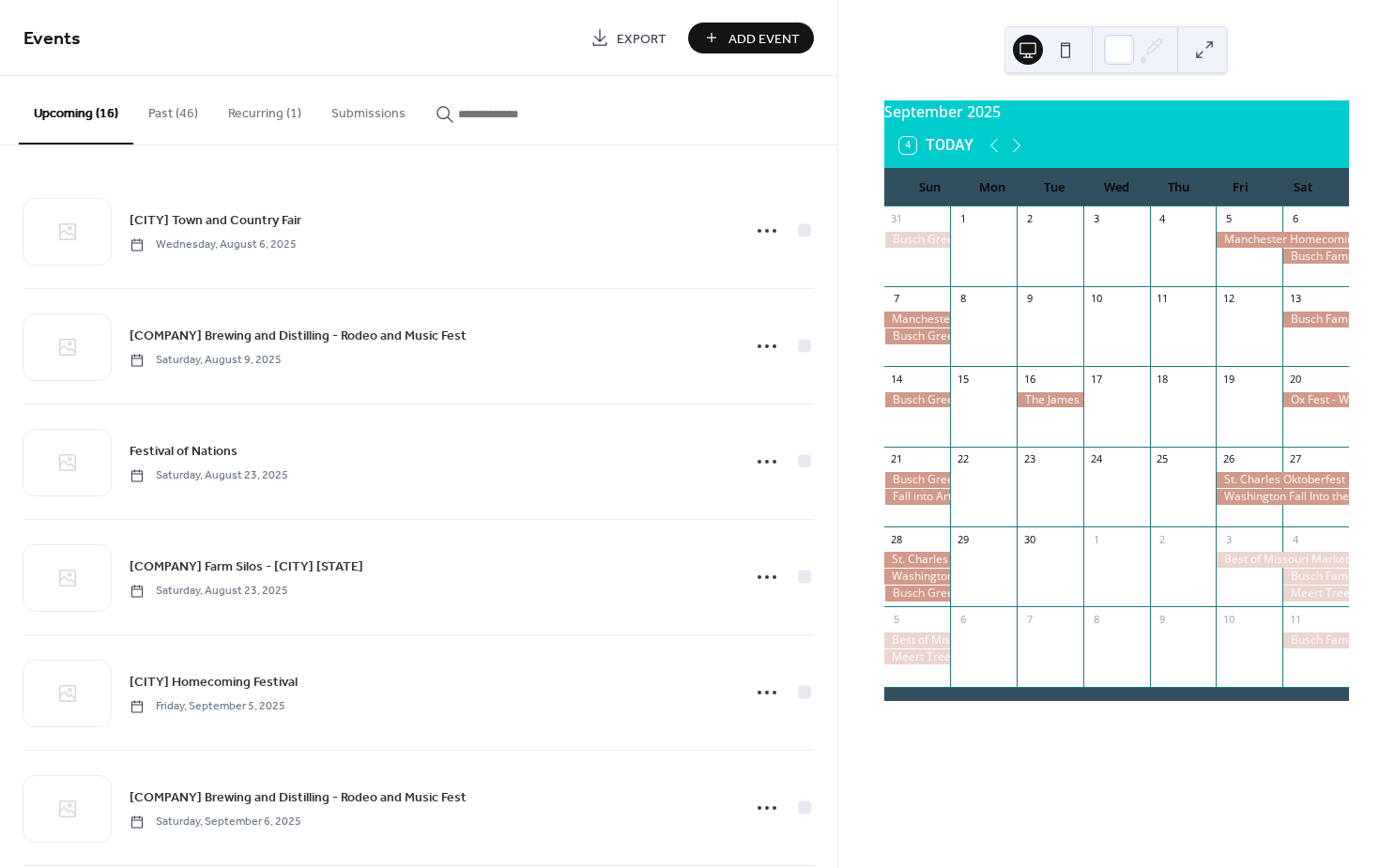 click at bounding box center [917, 496] 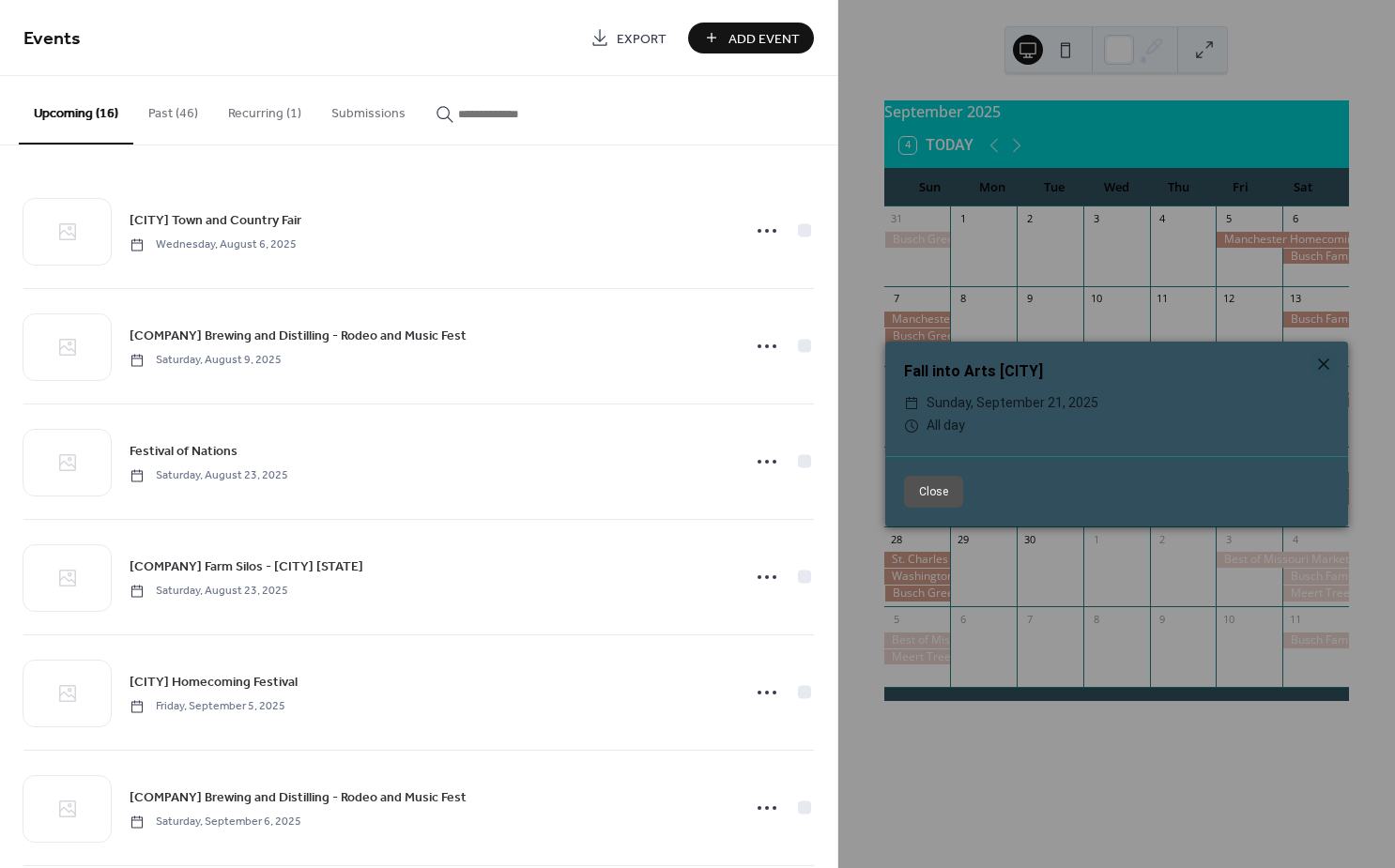 click on "Close" at bounding box center (933, 492) 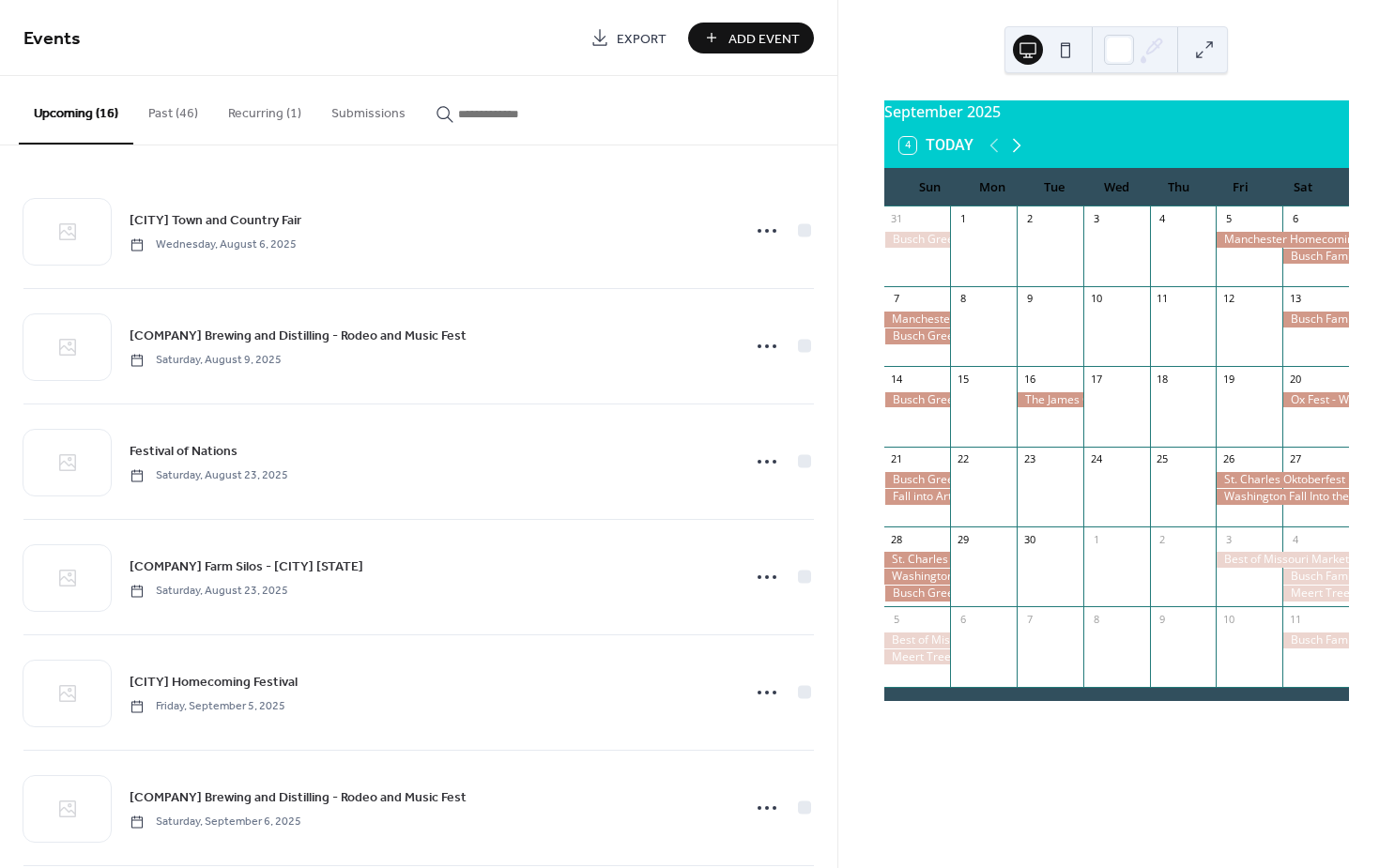 click 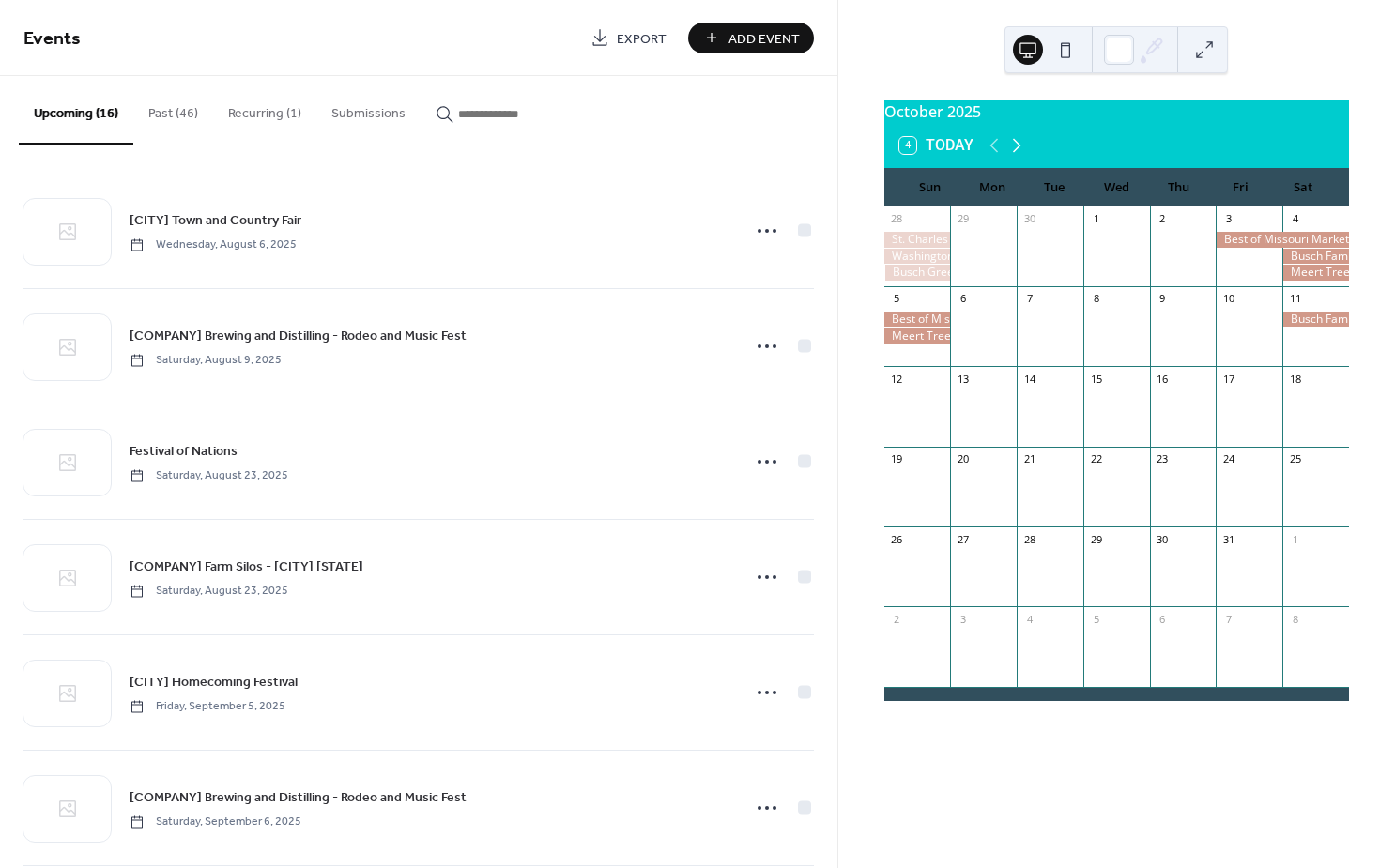 click 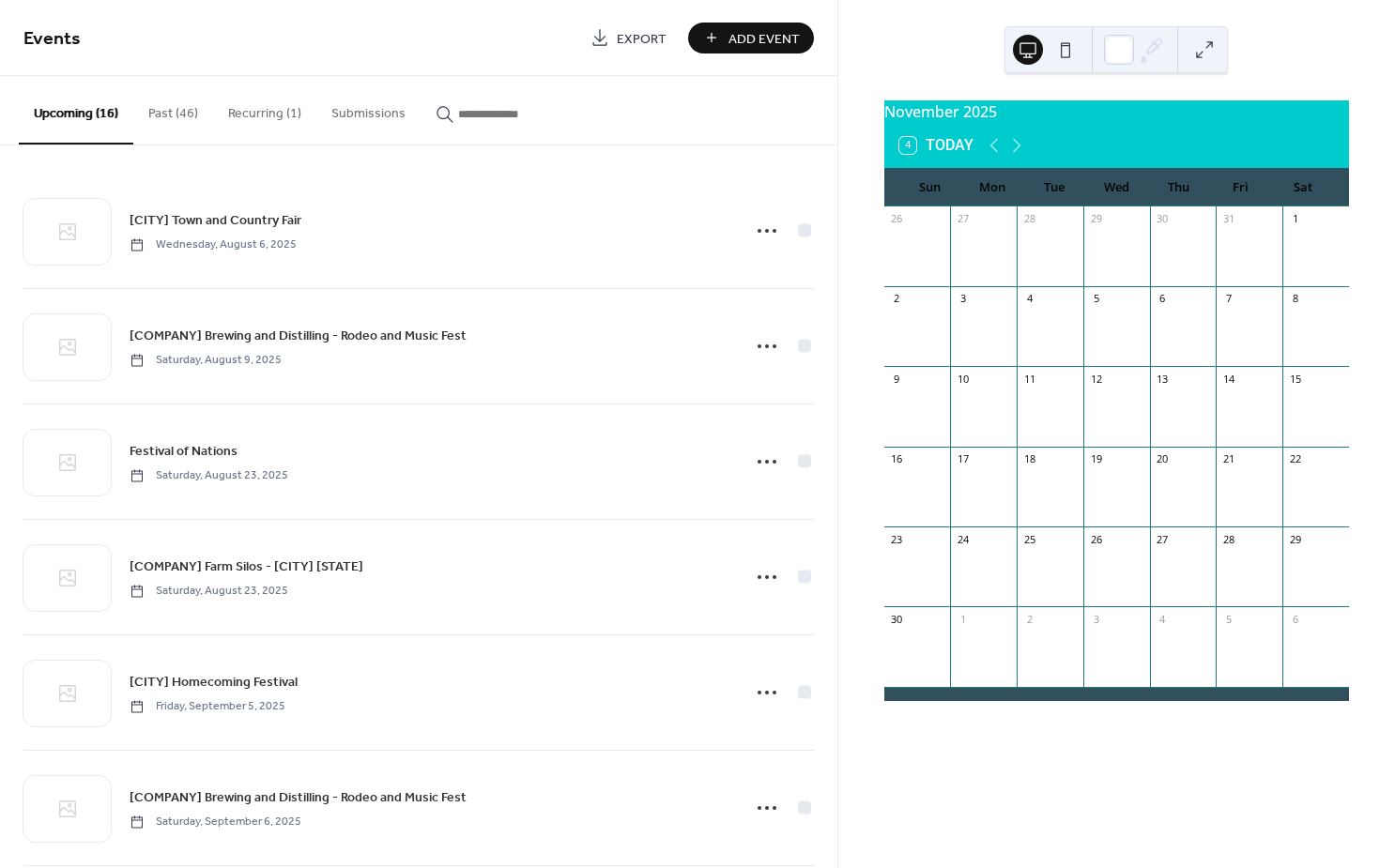 click on "Add Event" at bounding box center (764, 38) 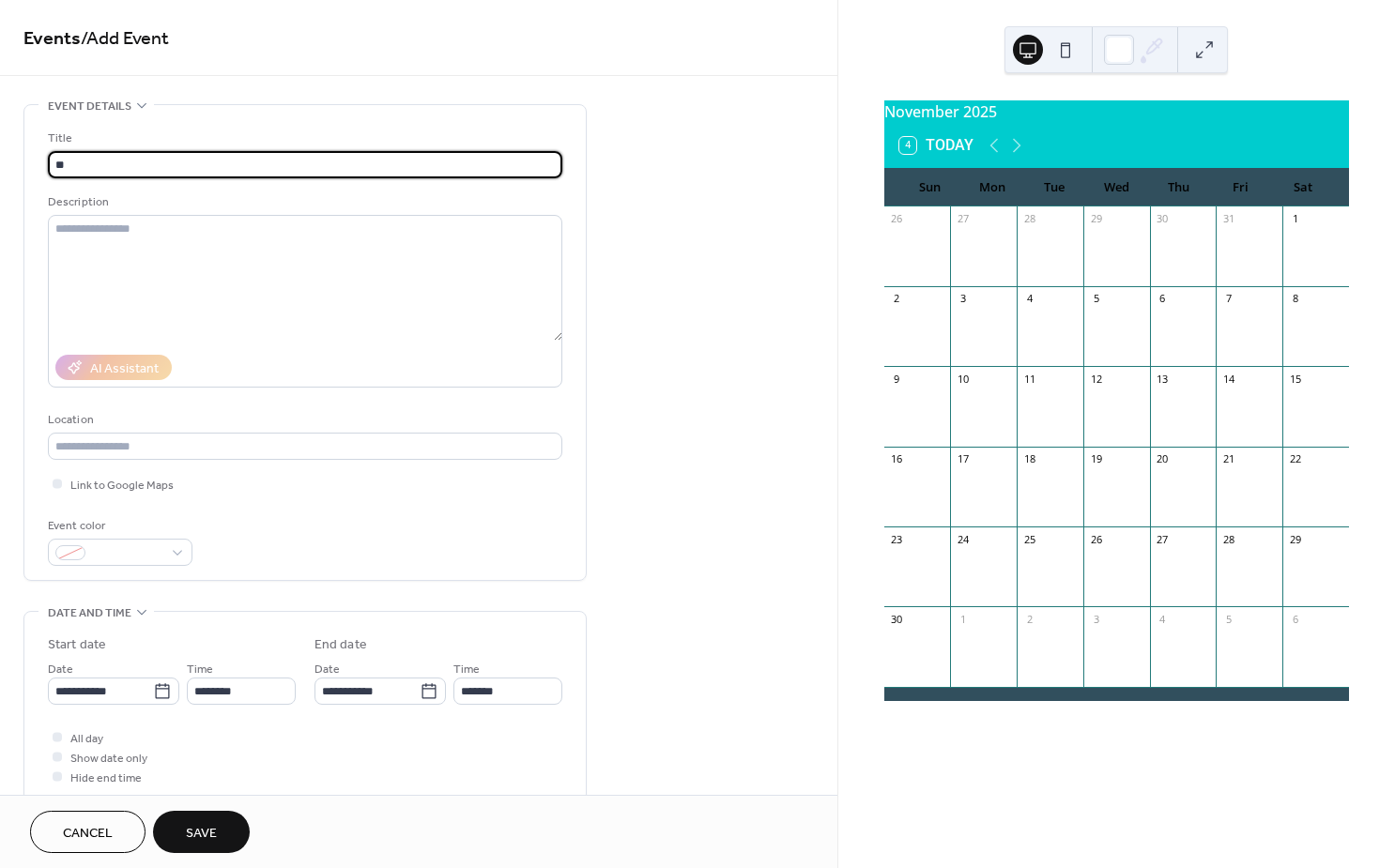 type on "*" 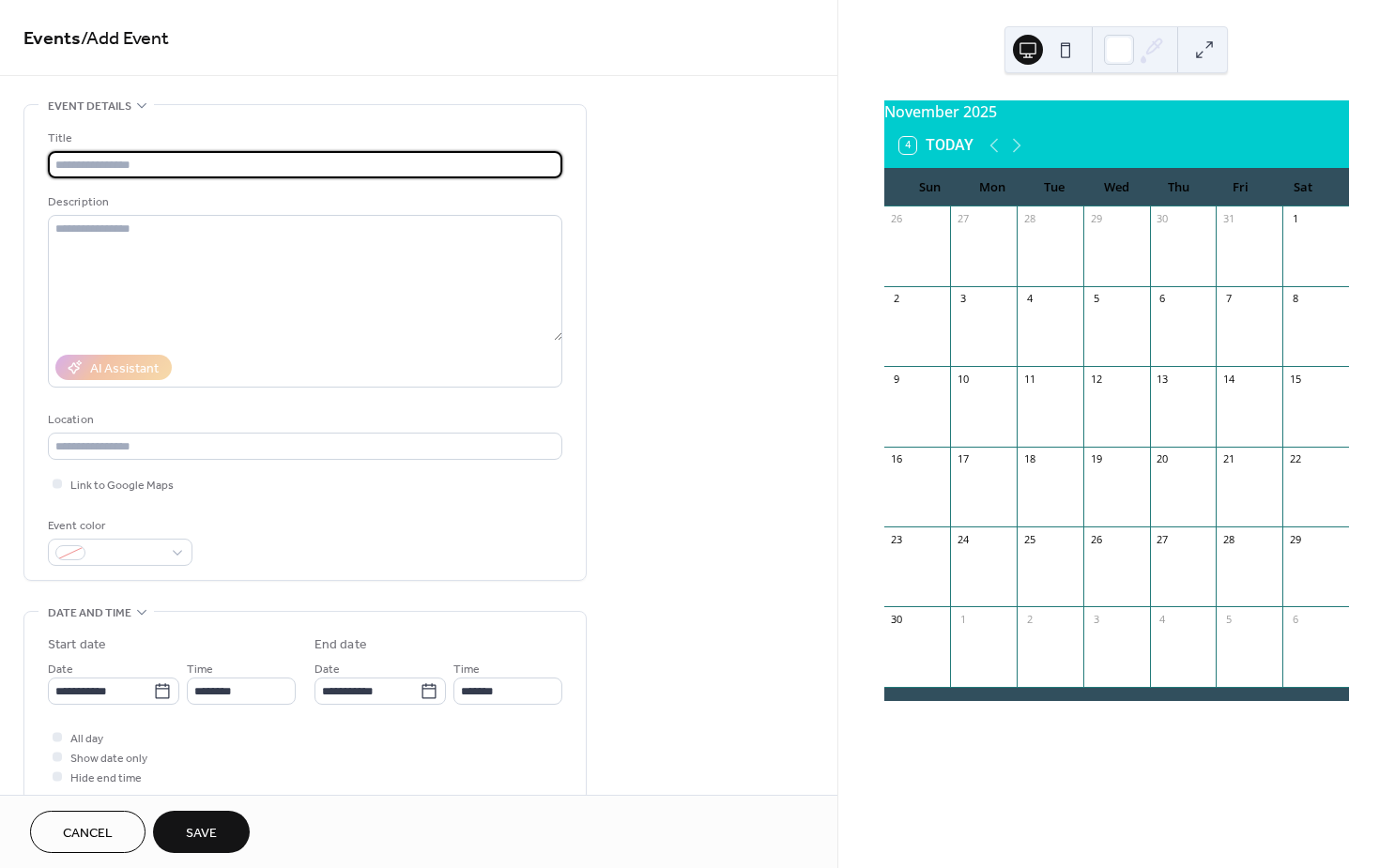 type on "*" 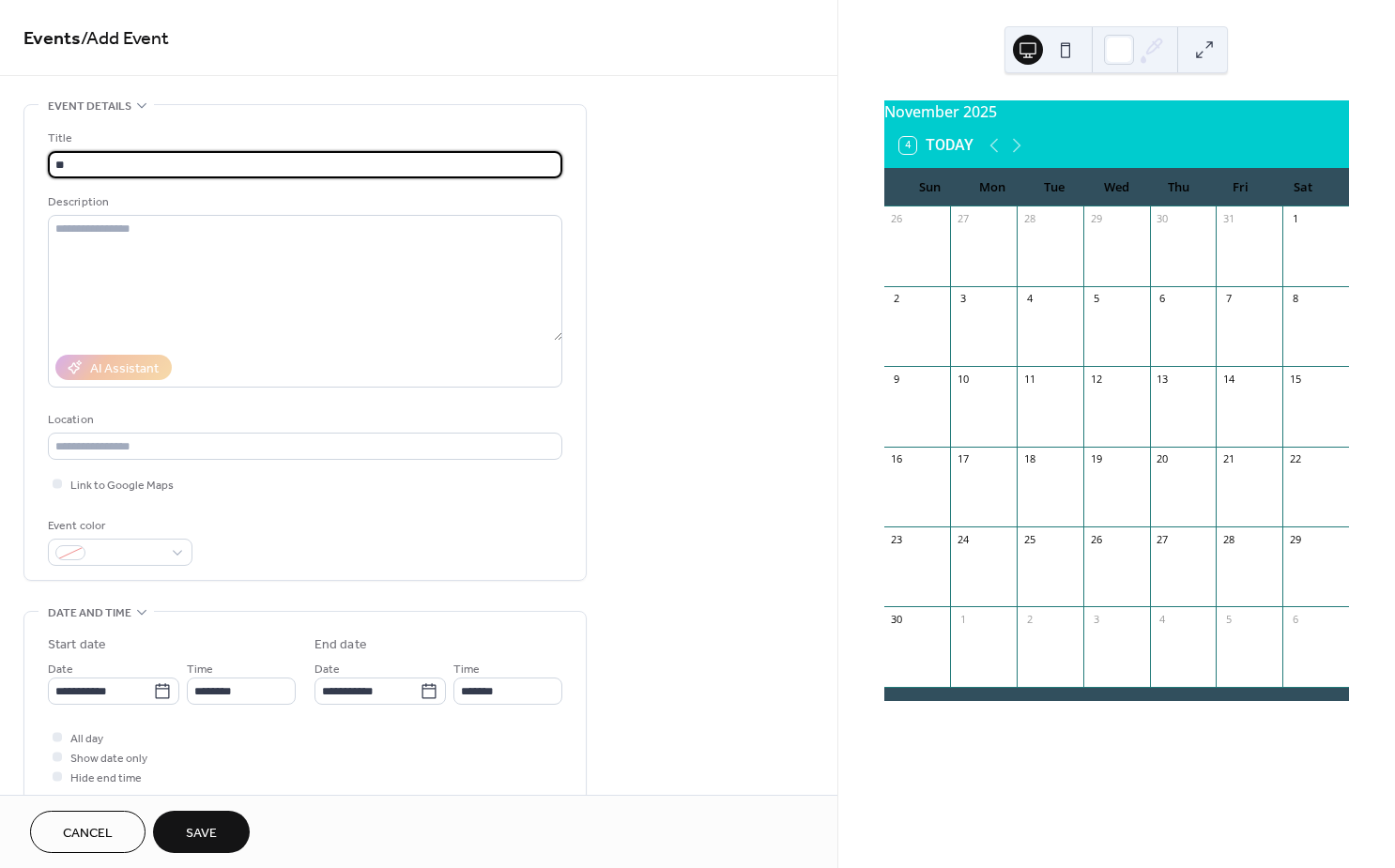 type on "*" 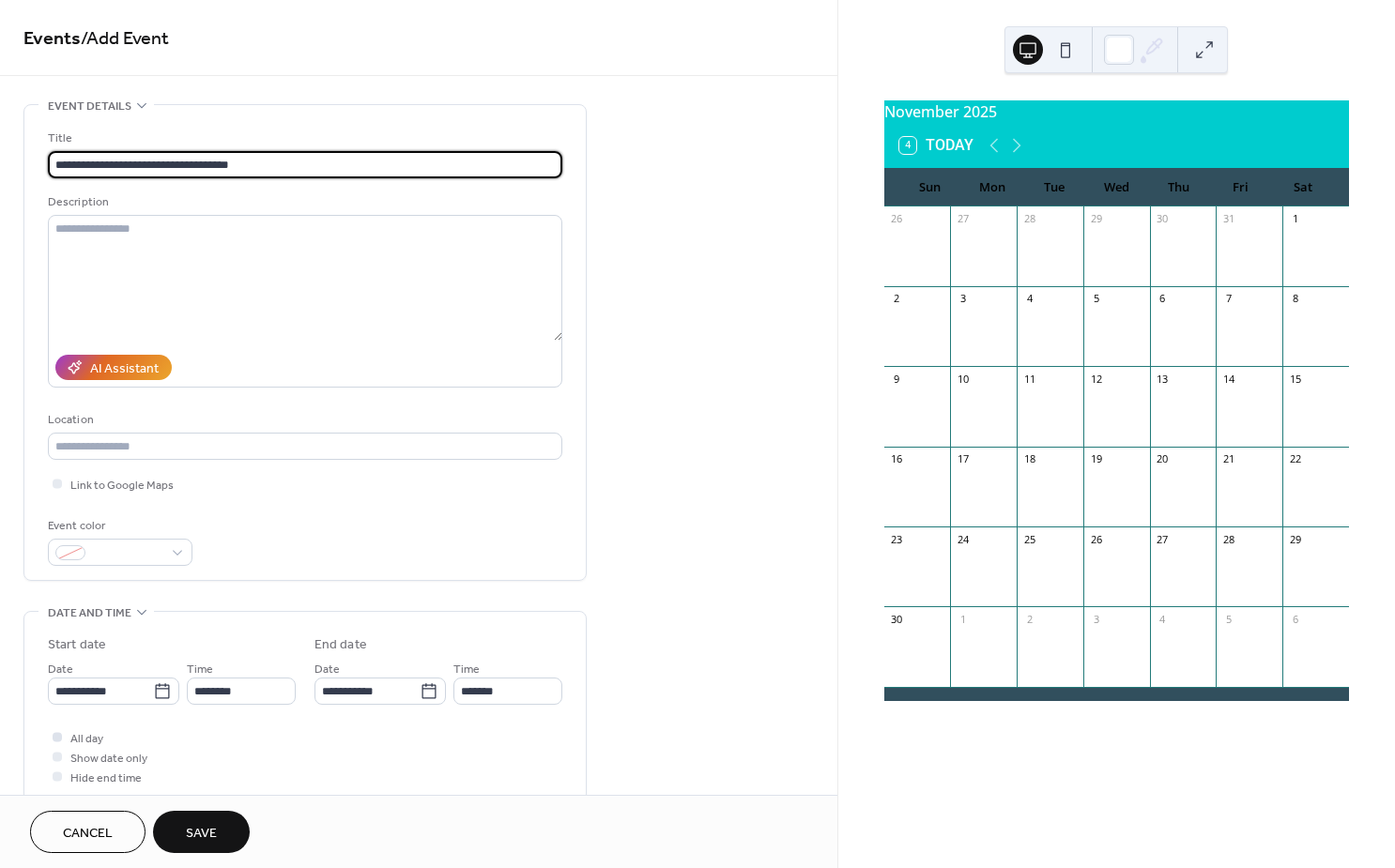 type on "**********" 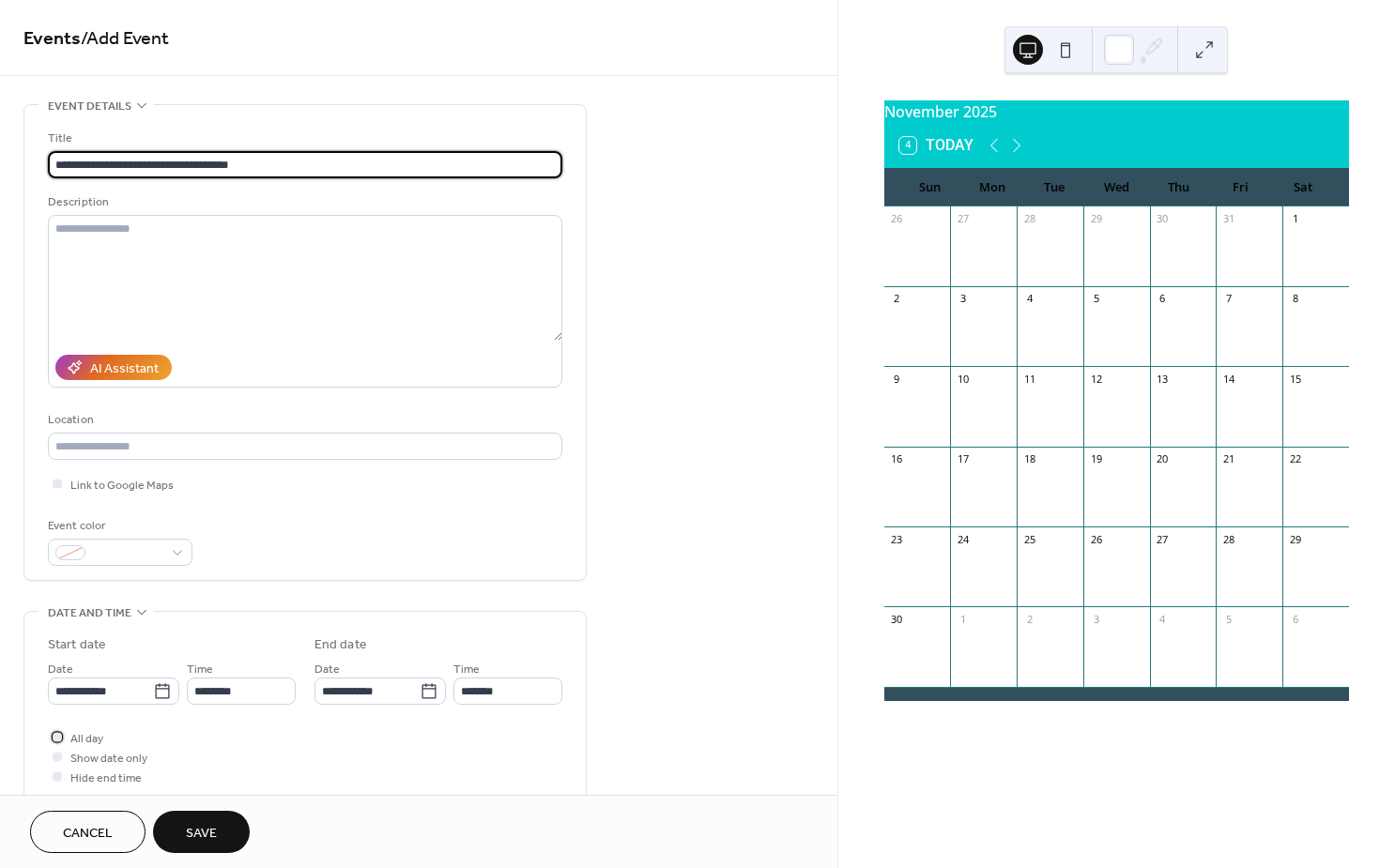 drag, startPoint x: 88, startPoint y: 751, endPoint x: 88, endPoint y: 716, distance: 35 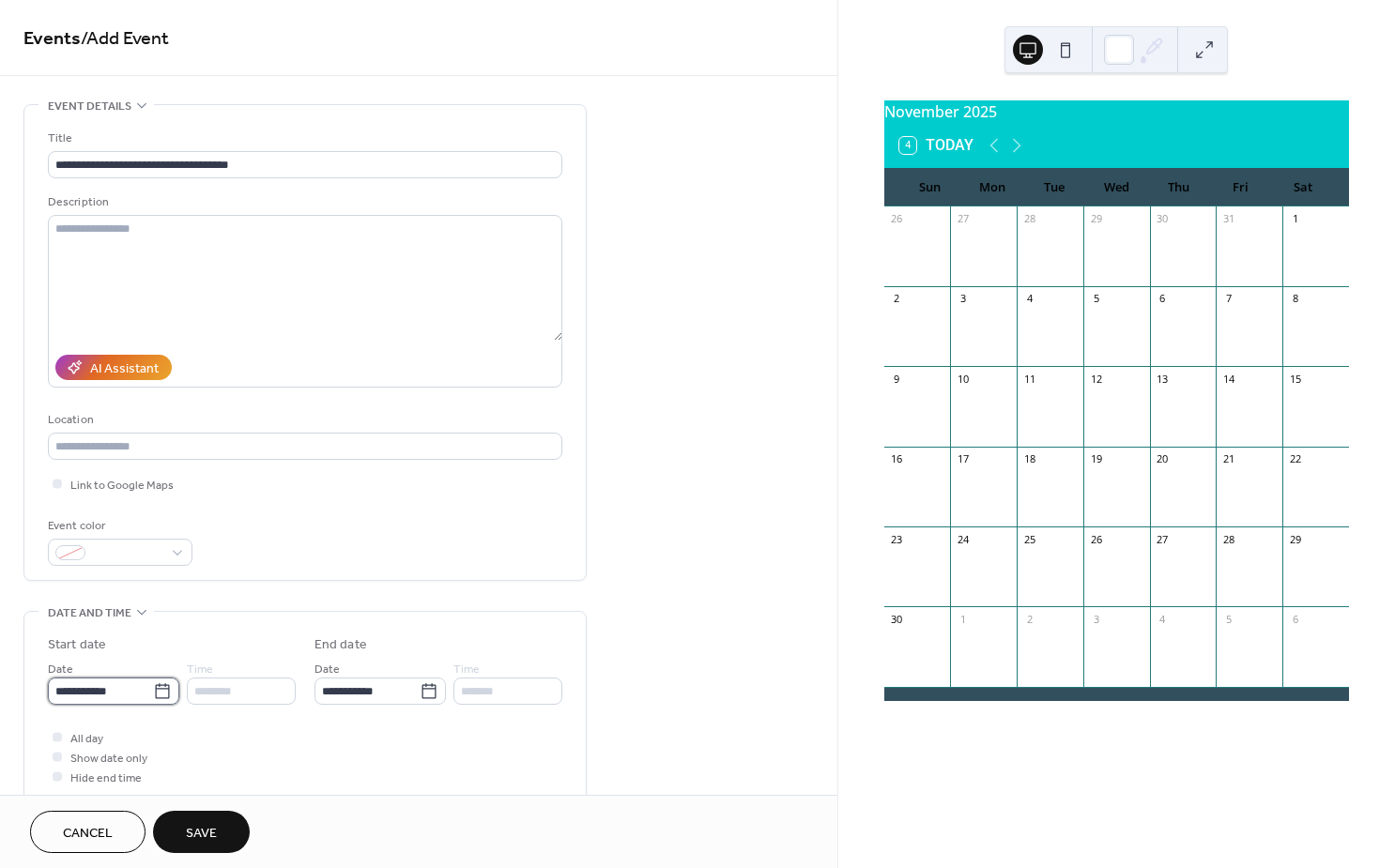 click on "**********" at bounding box center [100, 691] 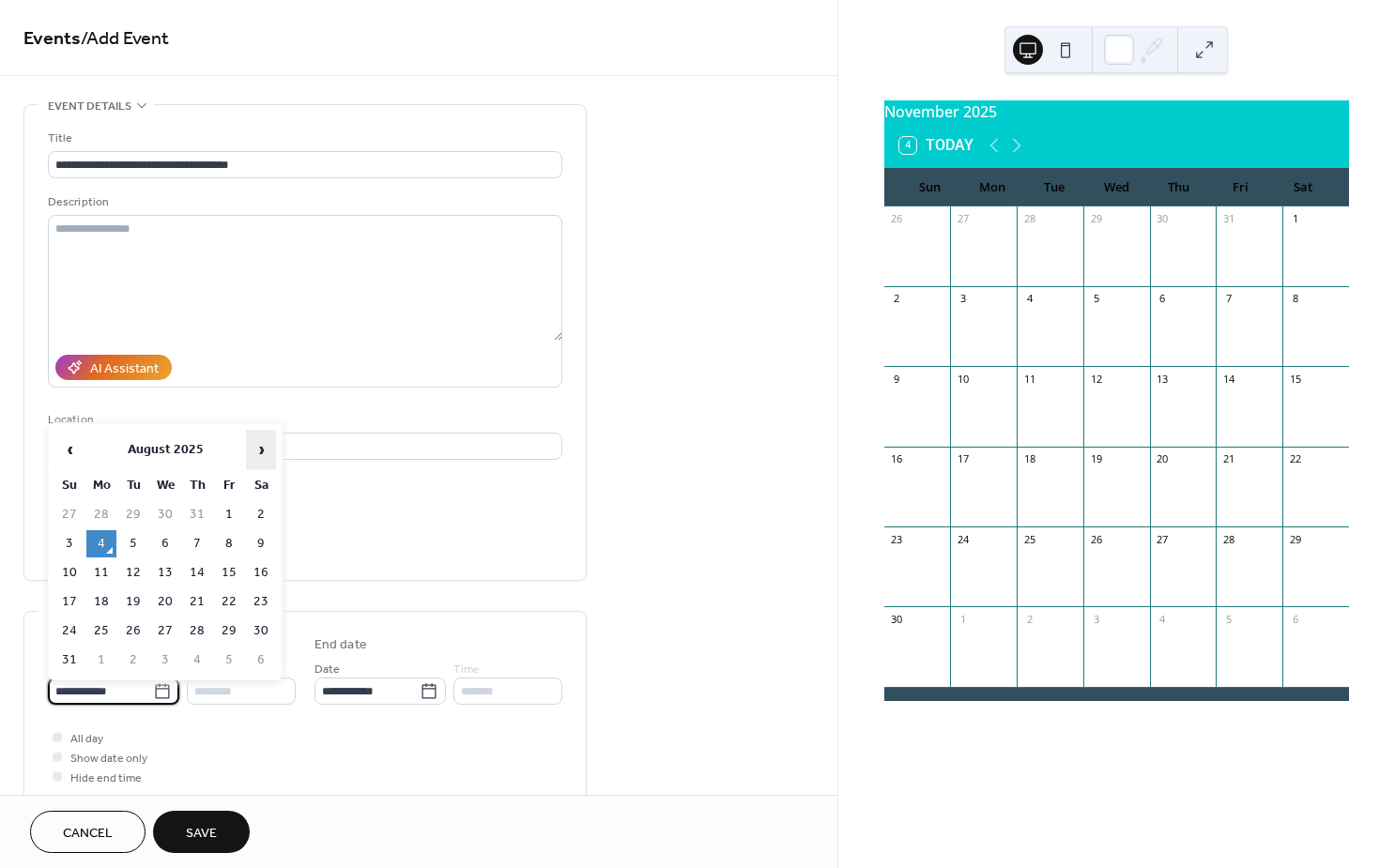 click on "›" at bounding box center (261, 449) 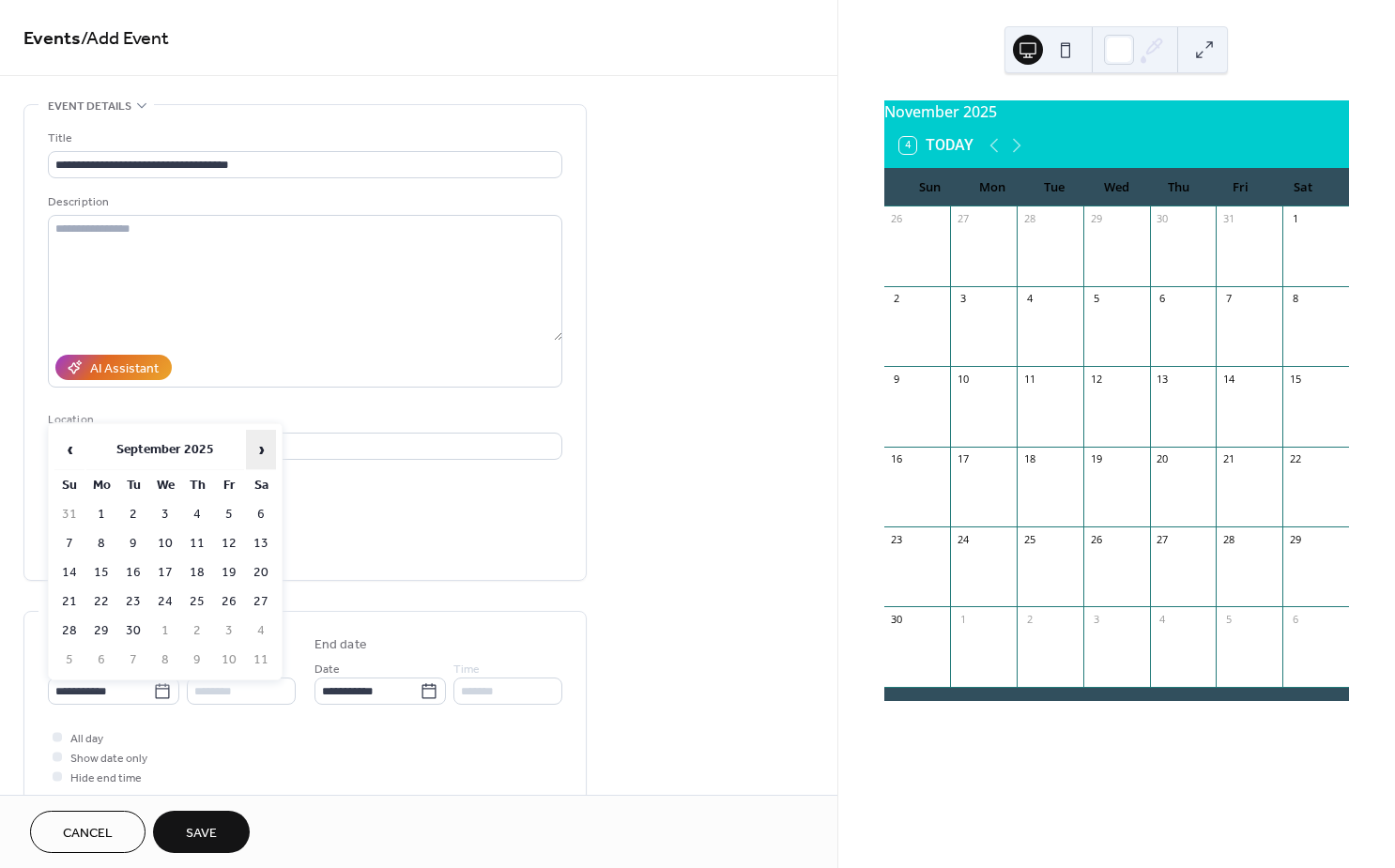 click on "›" at bounding box center [261, 449] 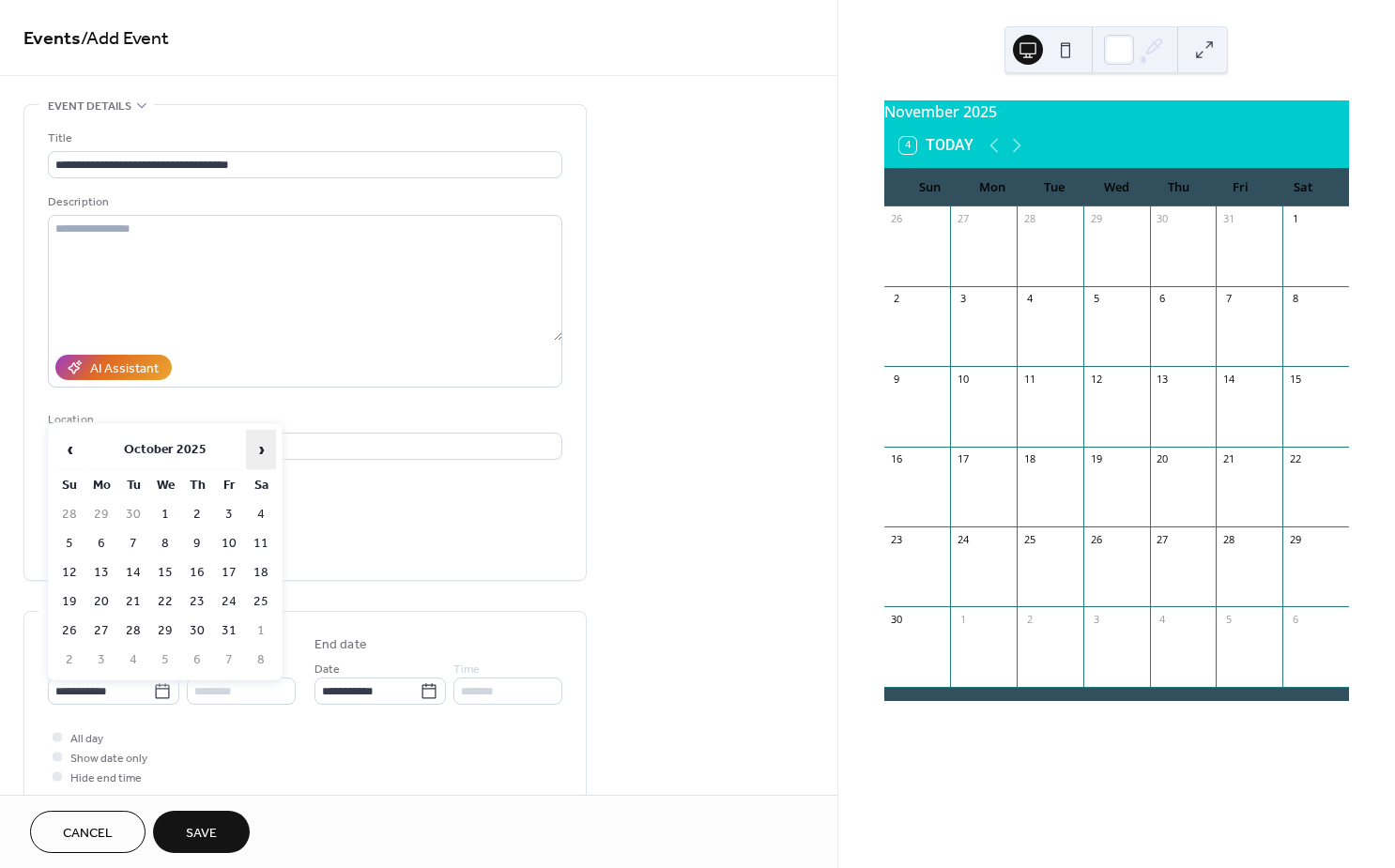 click on "›" at bounding box center [261, 449] 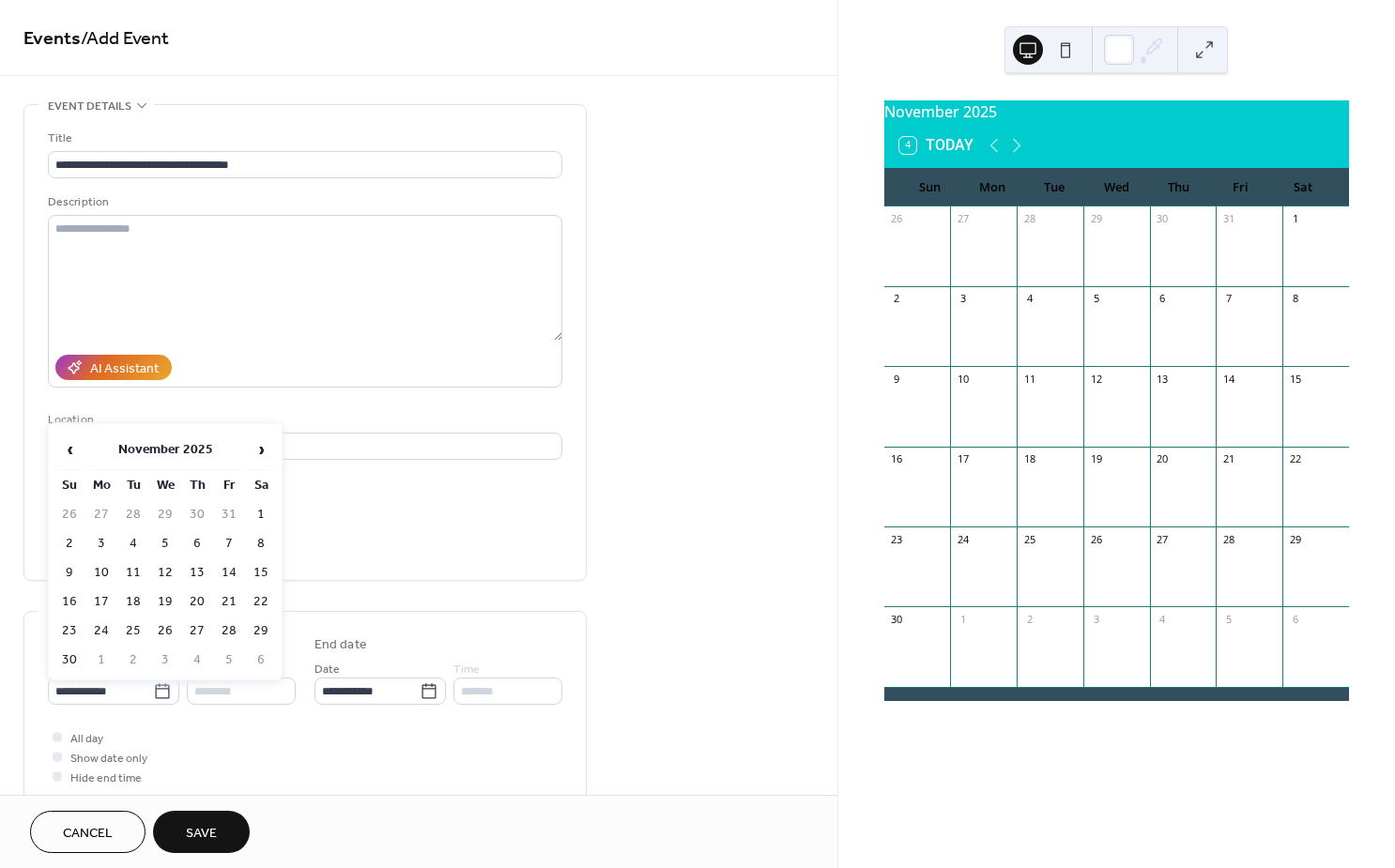 click on "9" at bounding box center [69, 572] 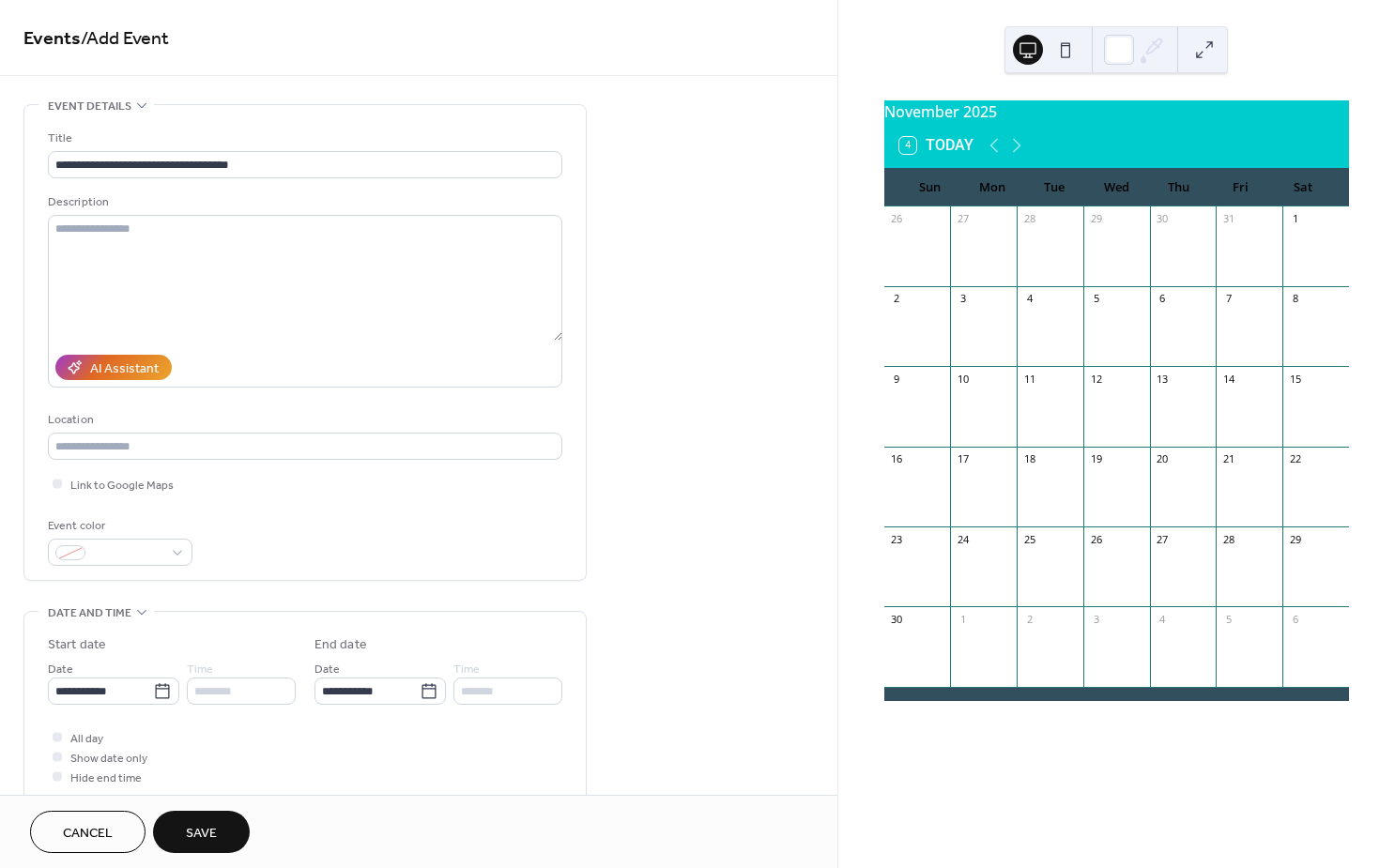 click on "Save" at bounding box center [201, 831] 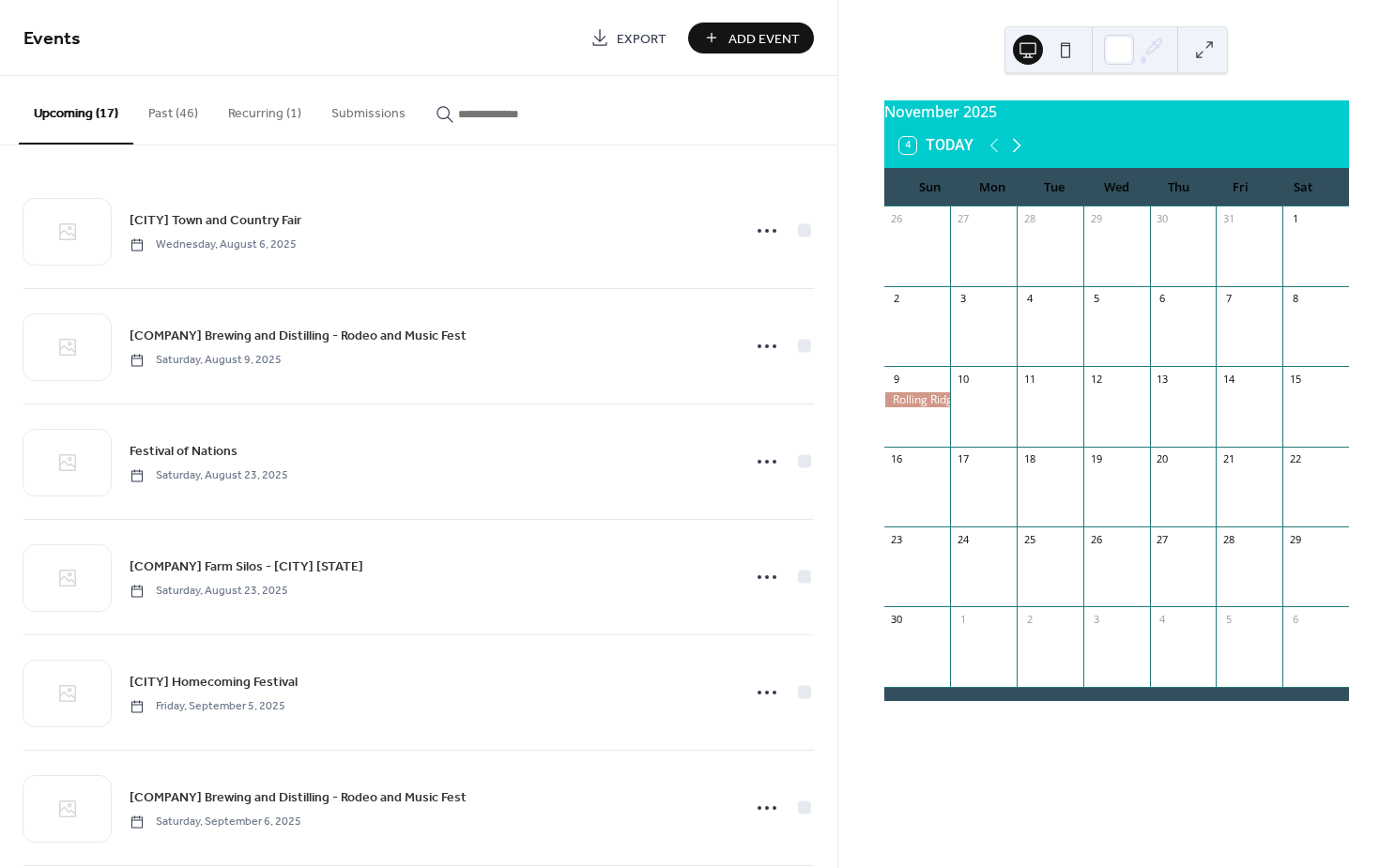 click 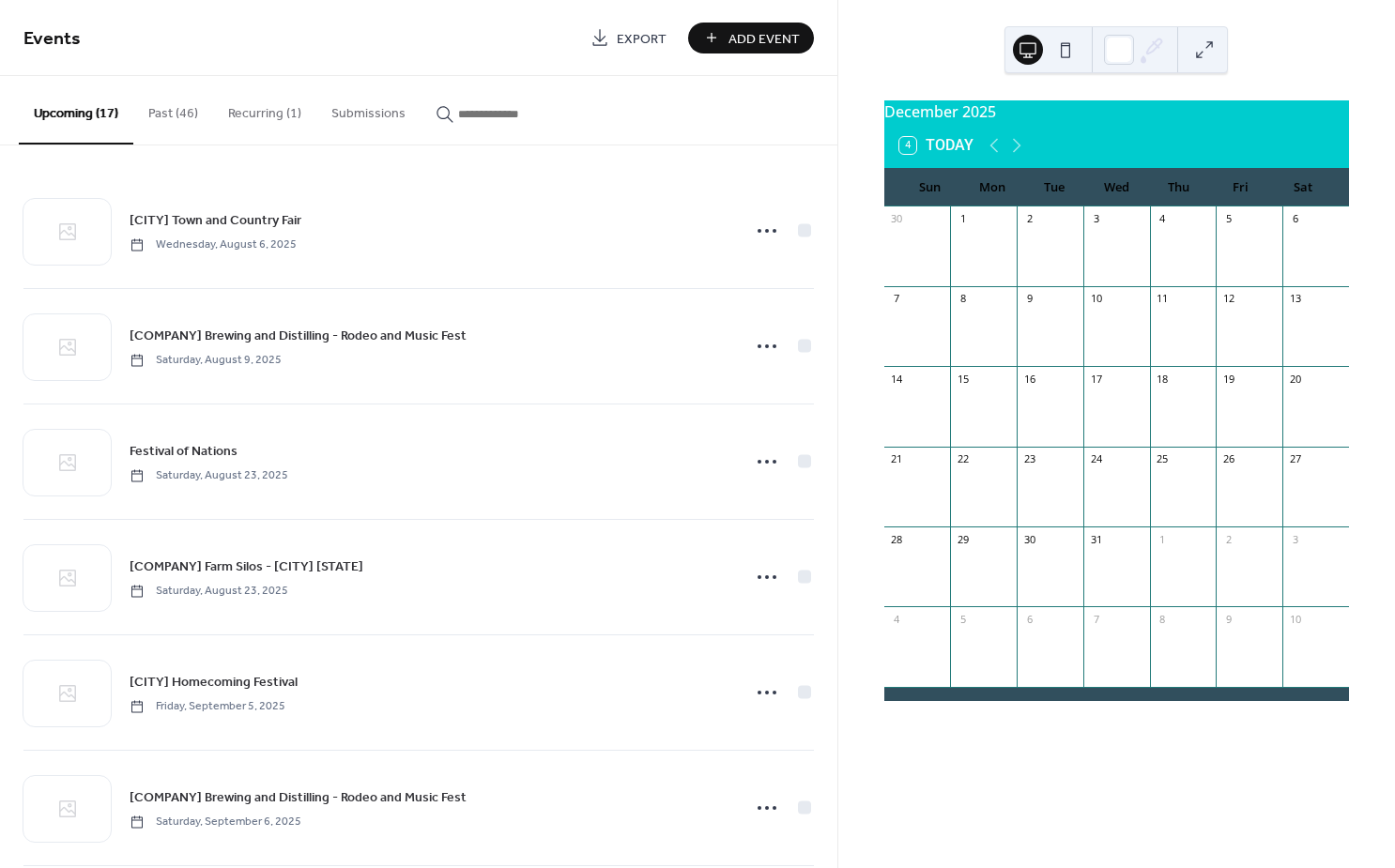 click on "Add Event" at bounding box center [764, 38] 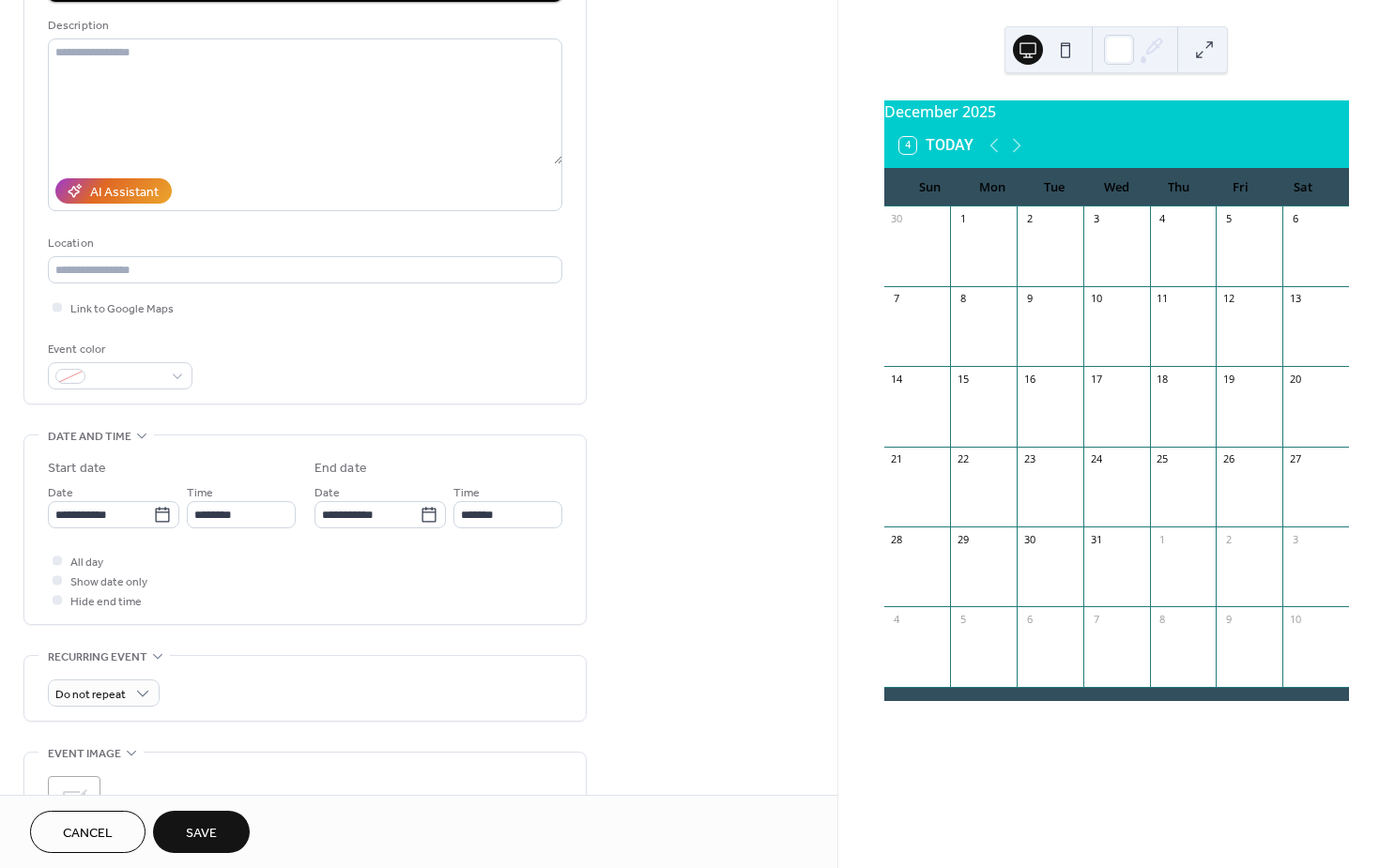 scroll, scrollTop: 201, scrollLeft: 0, axis: vertical 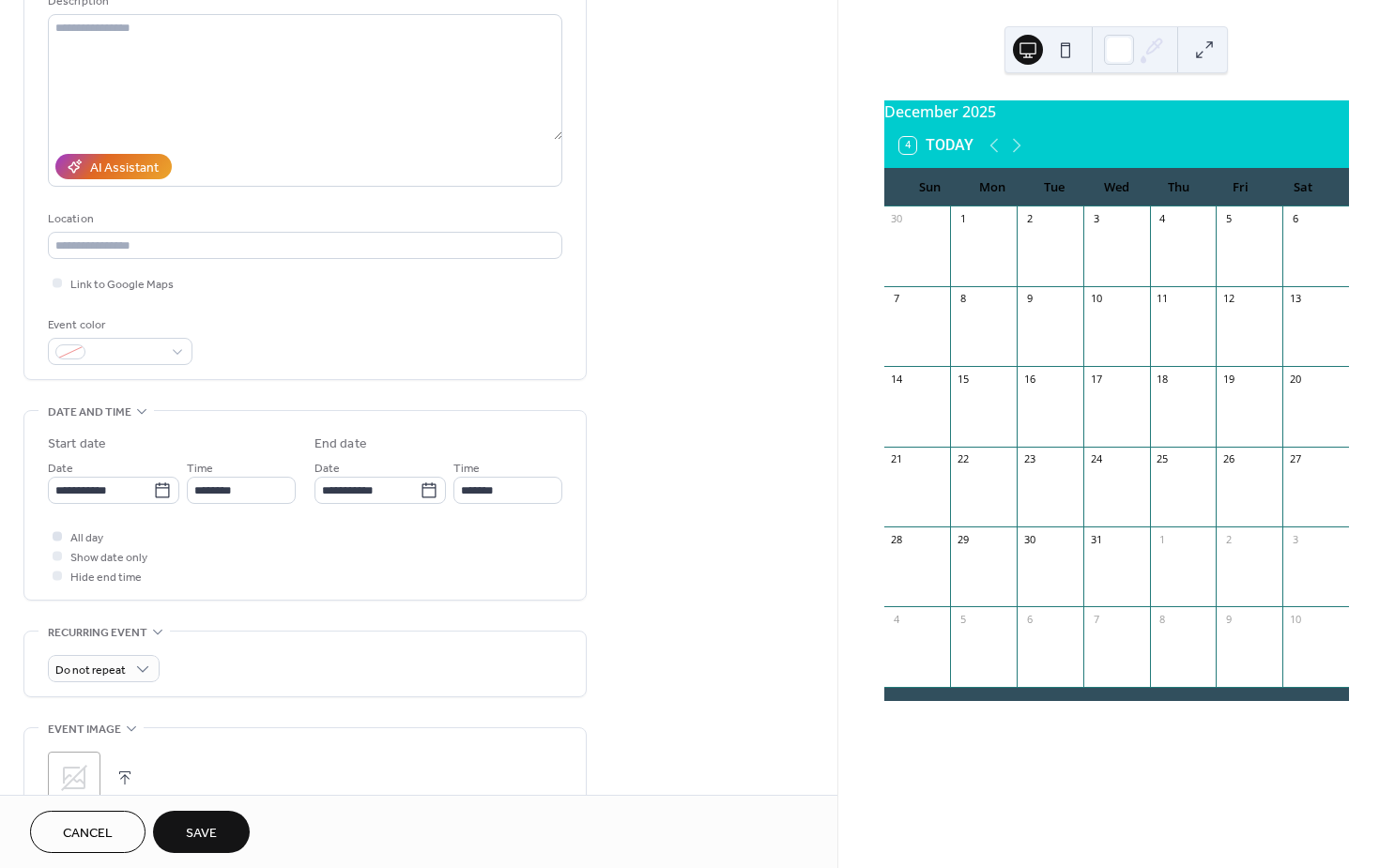 type on "**********" 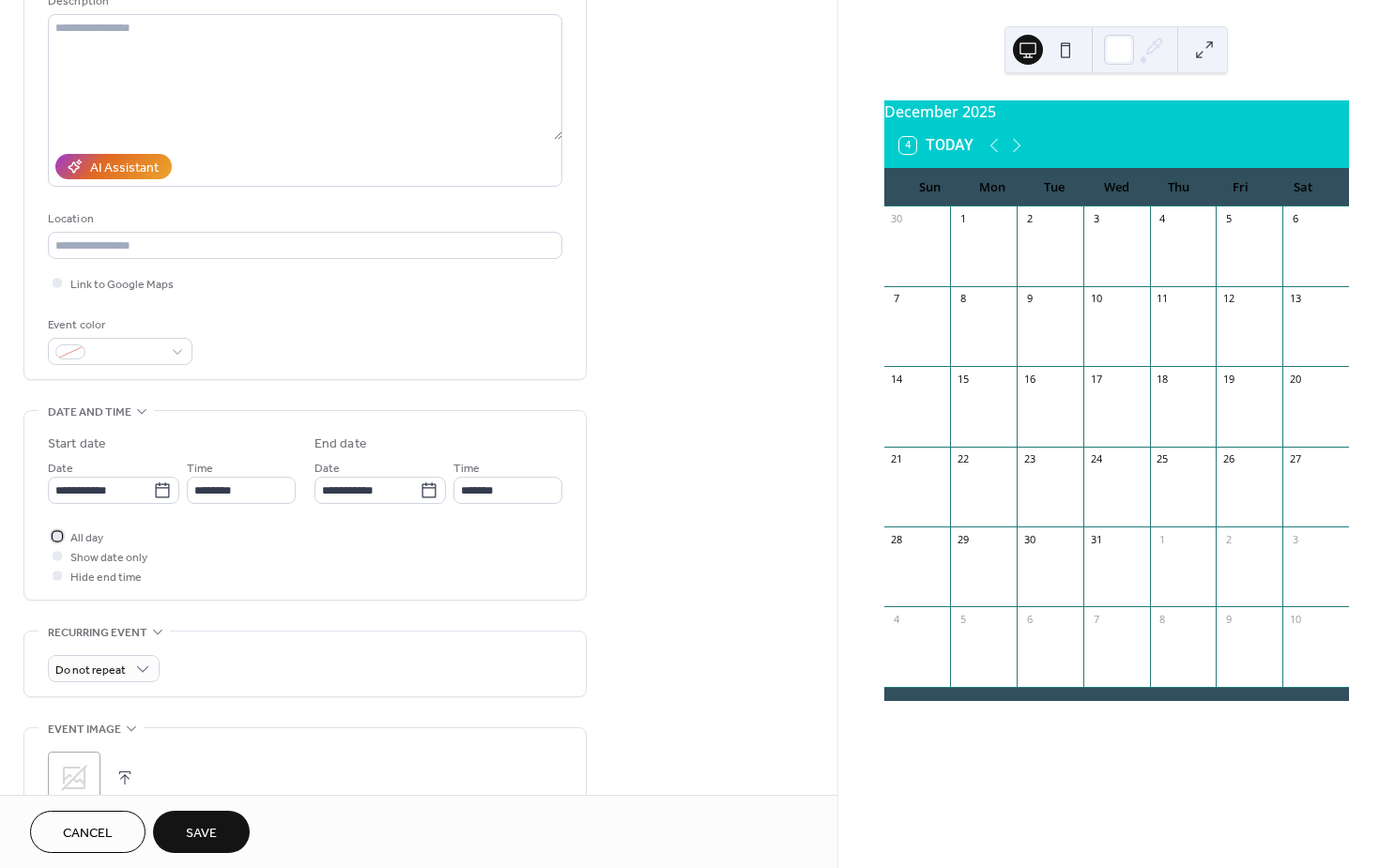 drag, startPoint x: 90, startPoint y: 547, endPoint x: 97, endPoint y: 525, distance: 23.08679 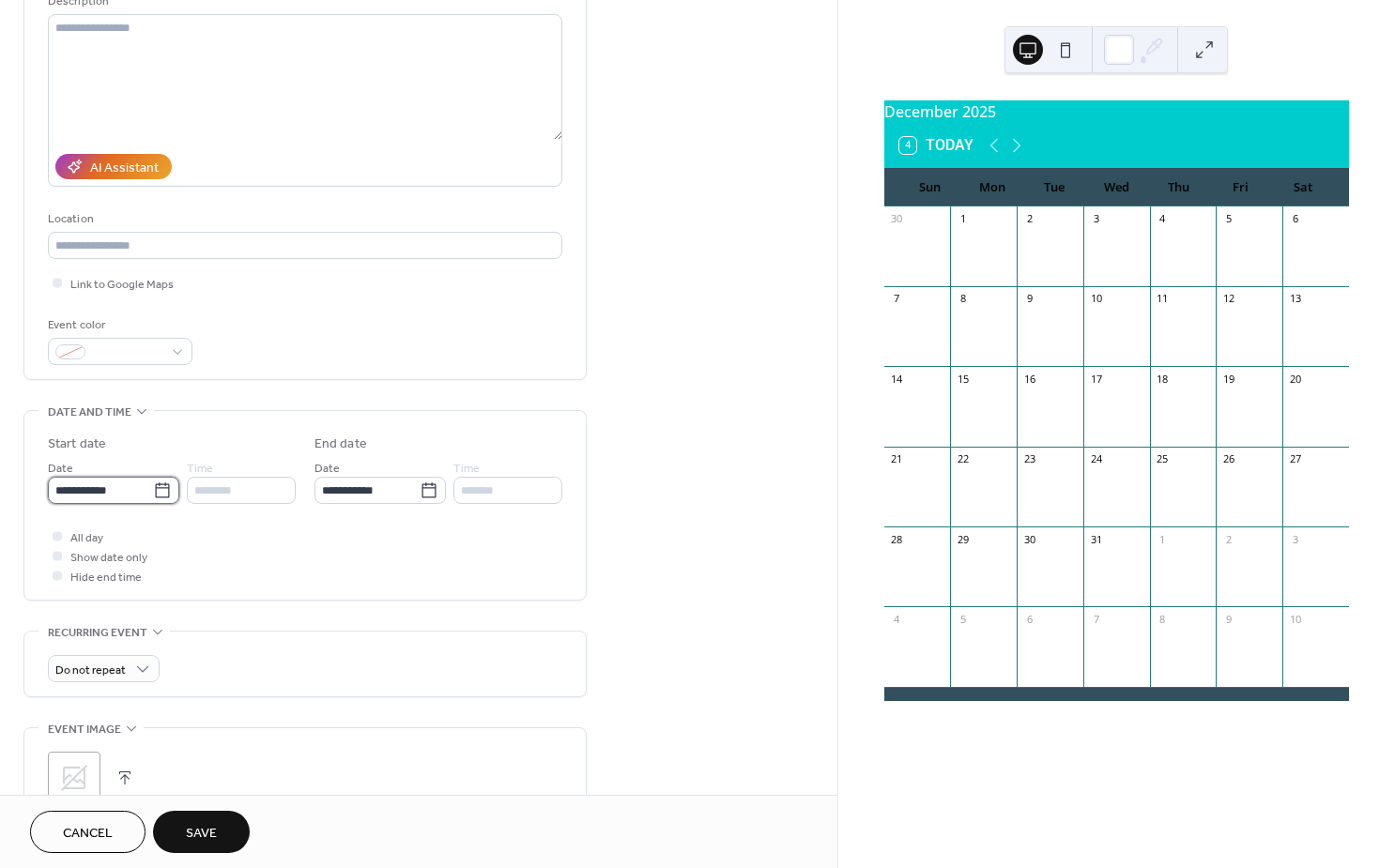 click on "**********" at bounding box center (100, 490) 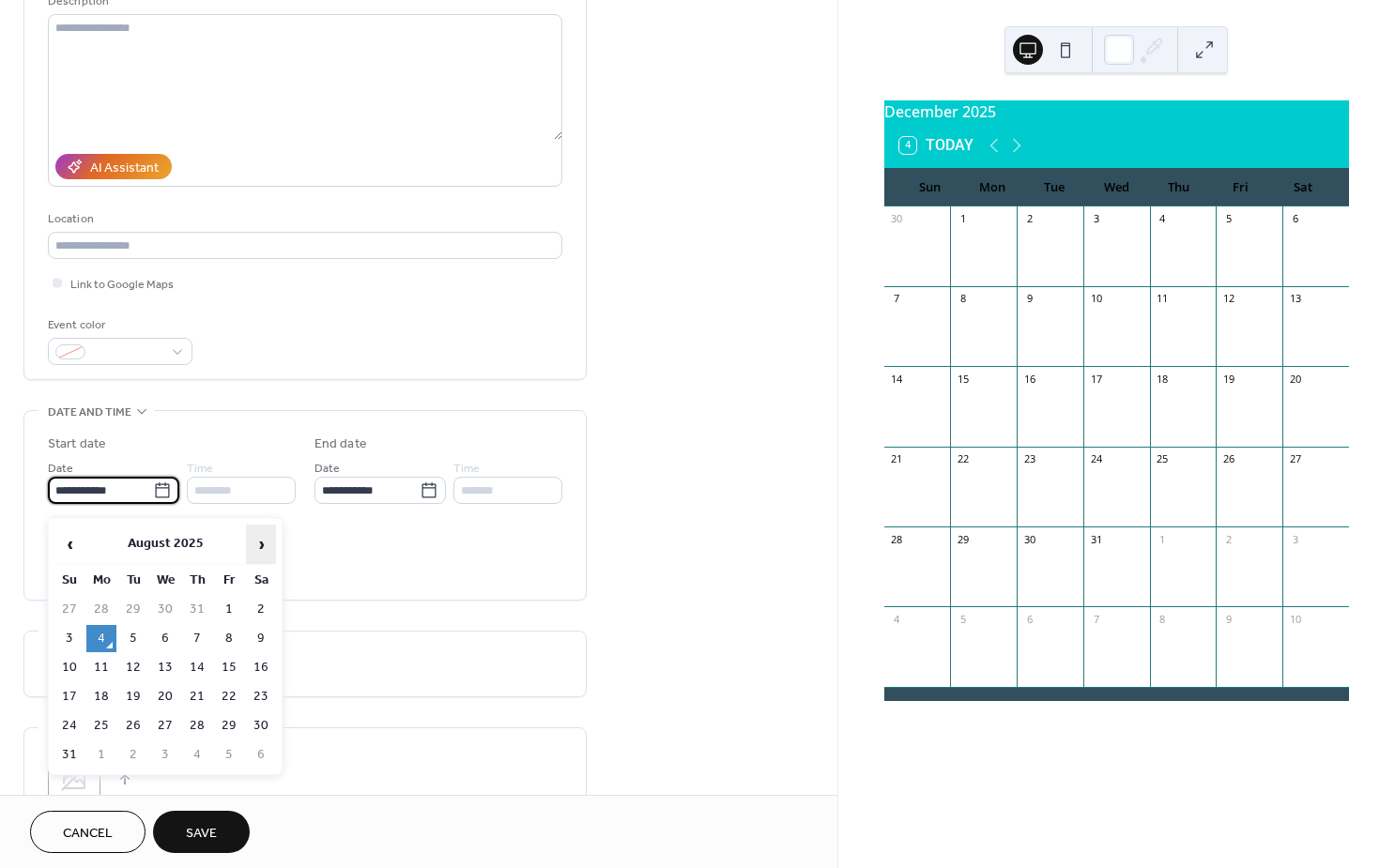 click on "›" at bounding box center (261, 544) 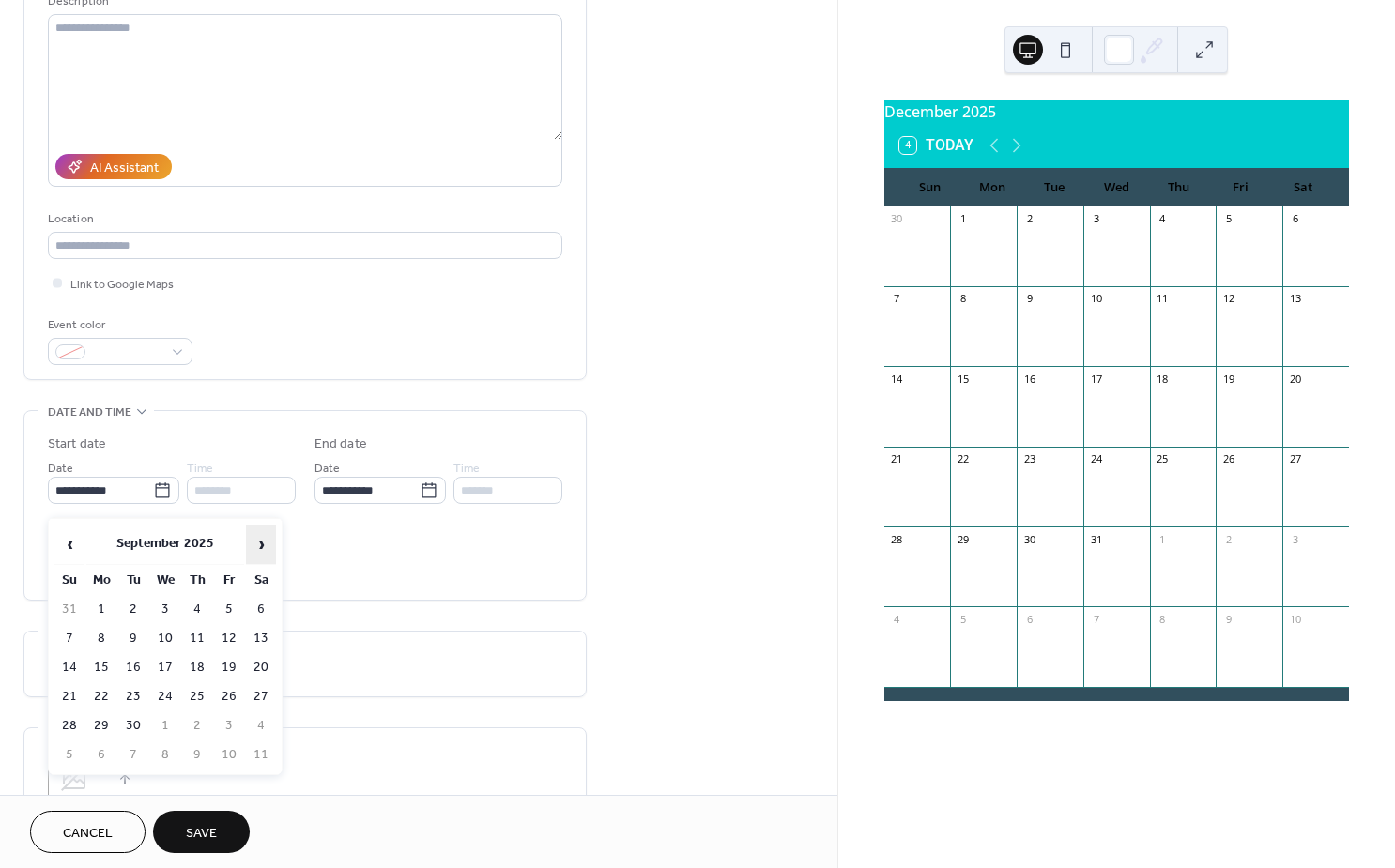 click on "›" at bounding box center (261, 544) 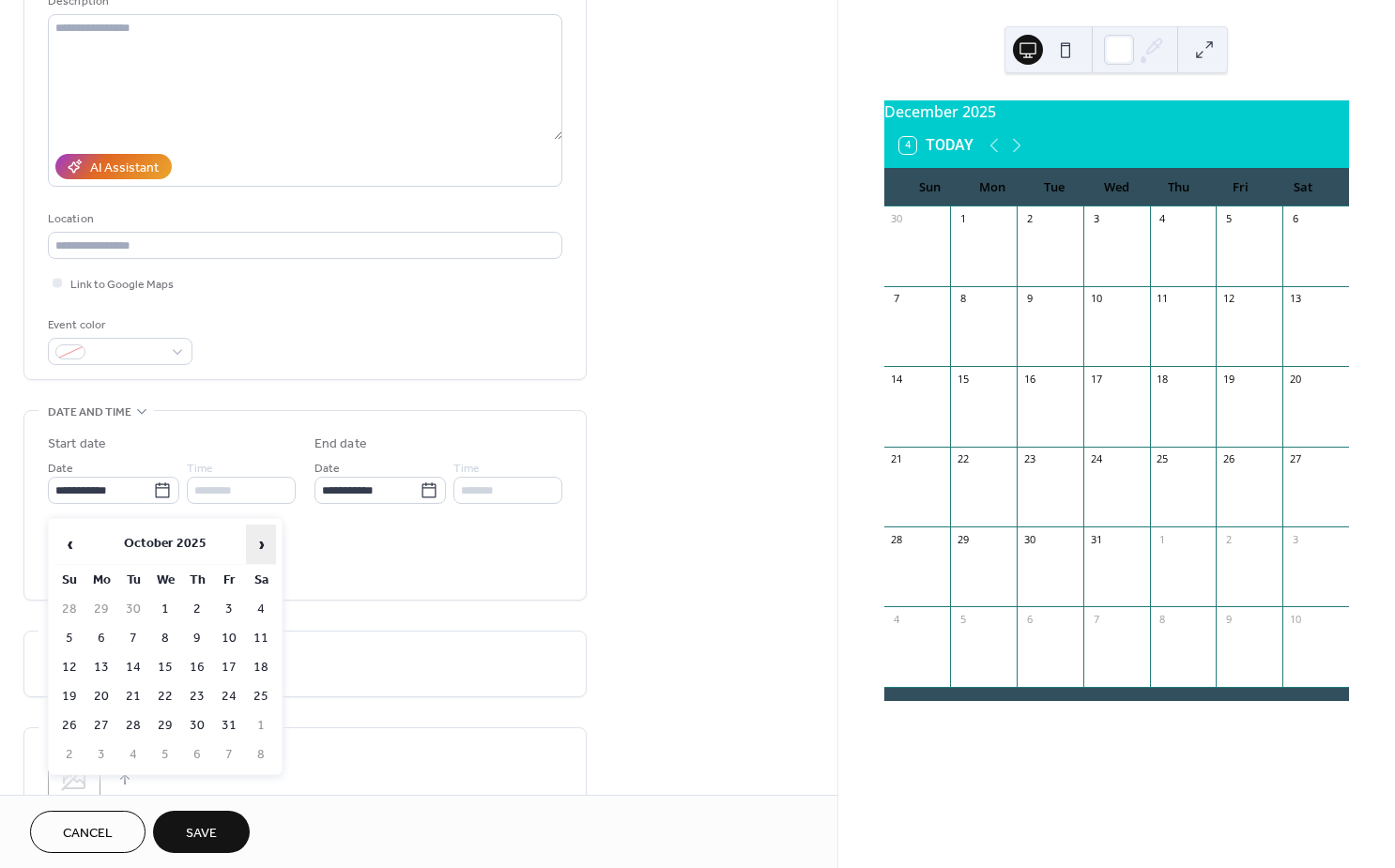 click on "›" at bounding box center [261, 544] 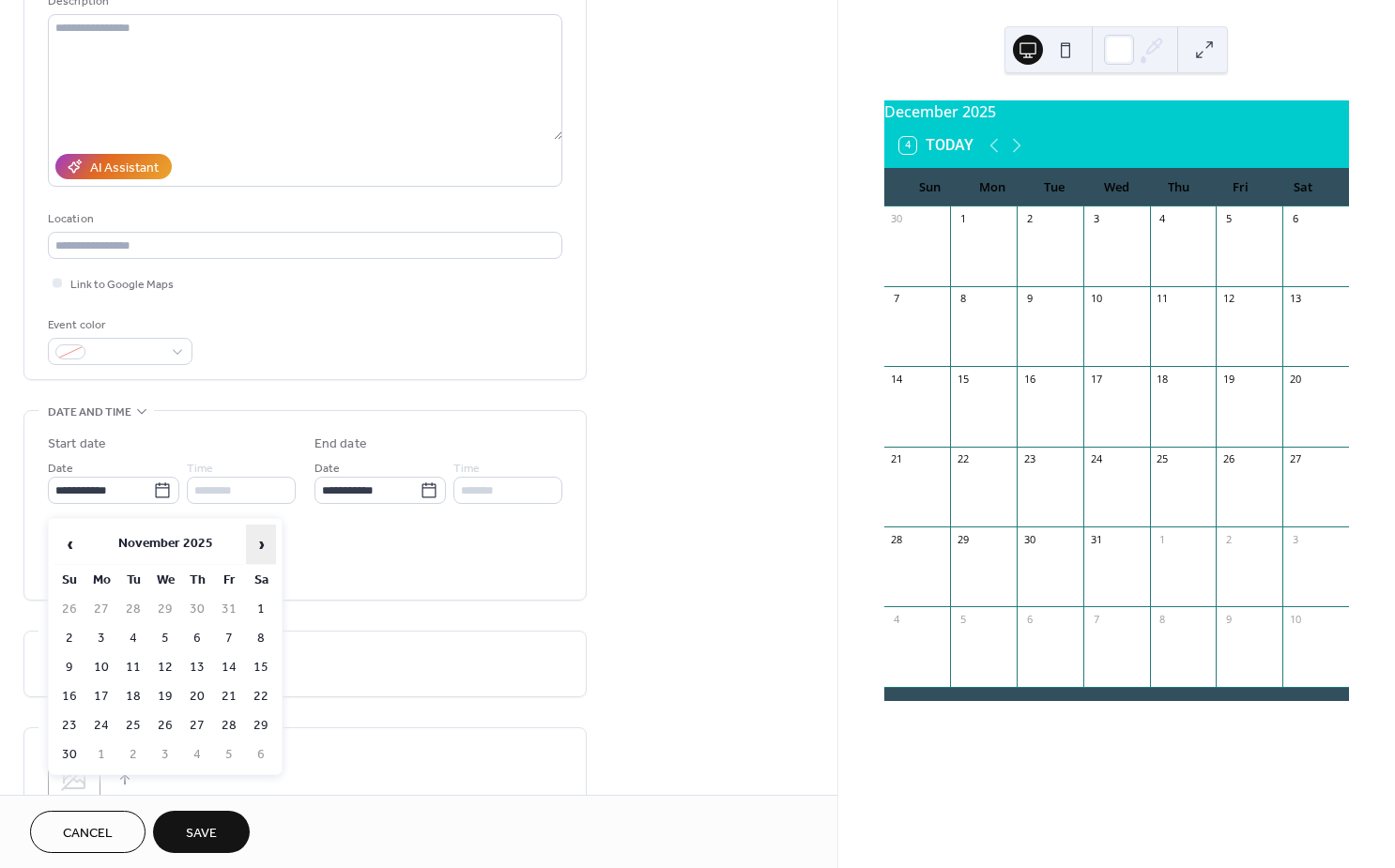 click on "›" at bounding box center [261, 544] 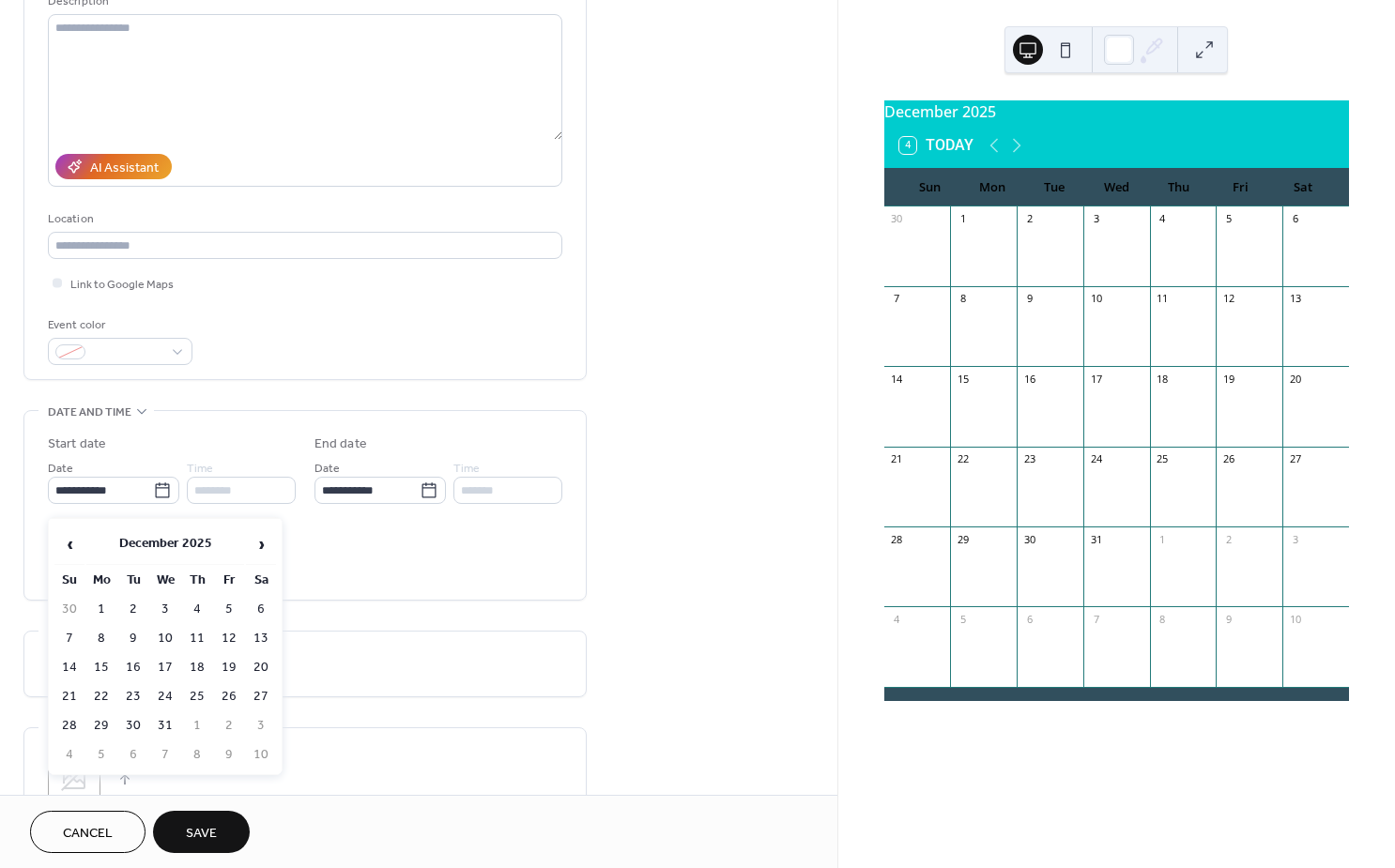 click on "5" at bounding box center (229, 609) 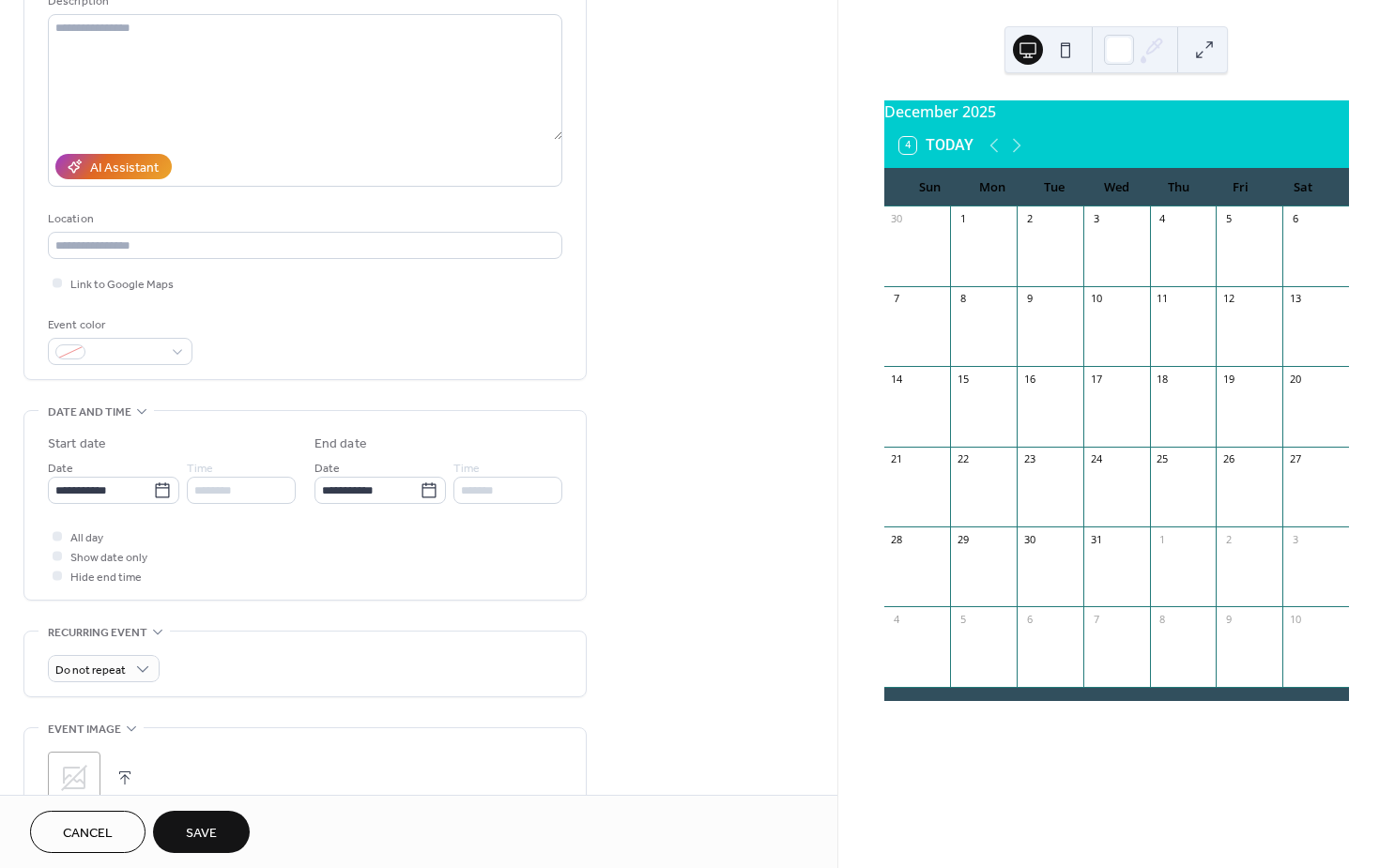 click on "Save" at bounding box center (201, 833) 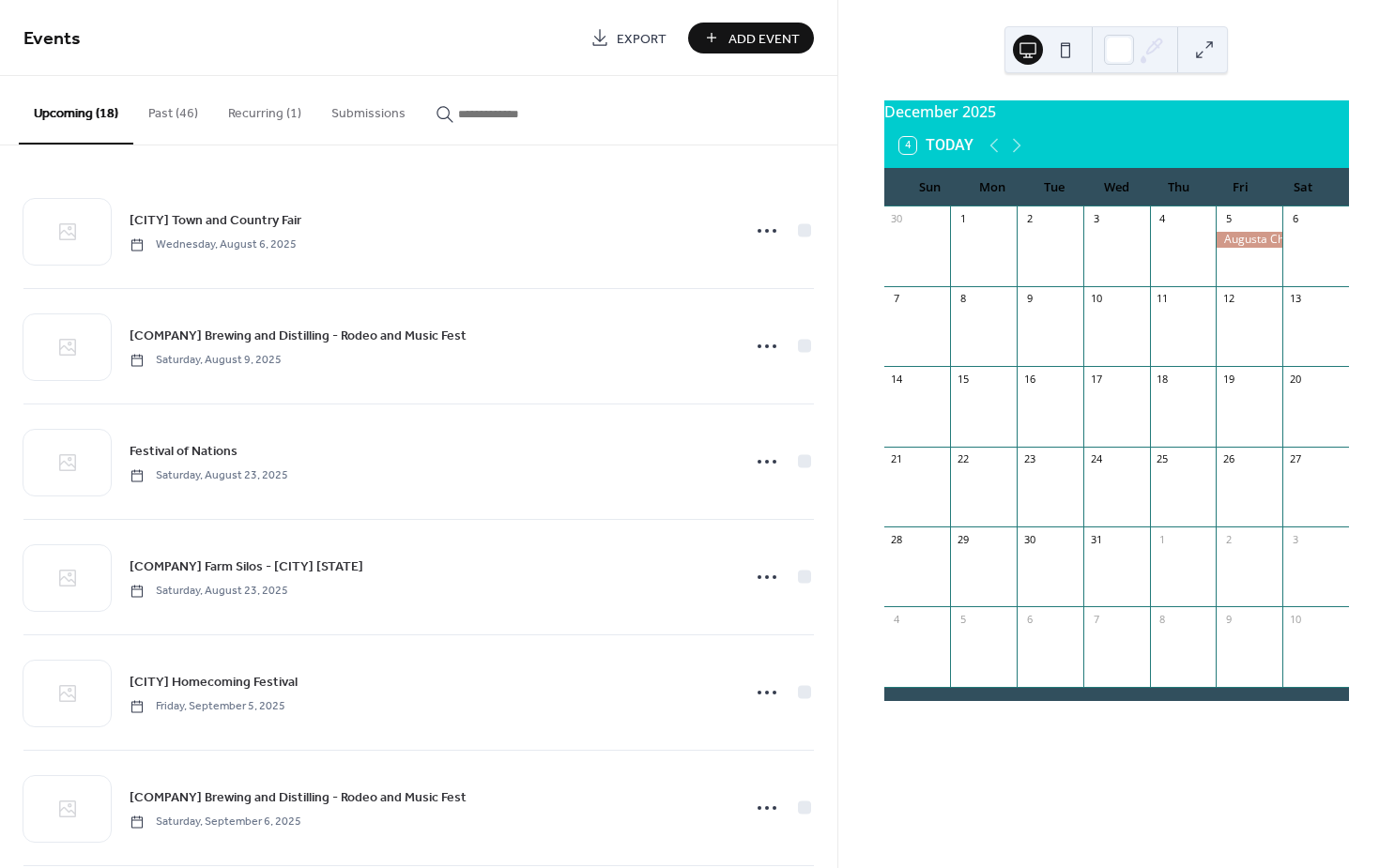 click on "Add Event" at bounding box center [751, 38] 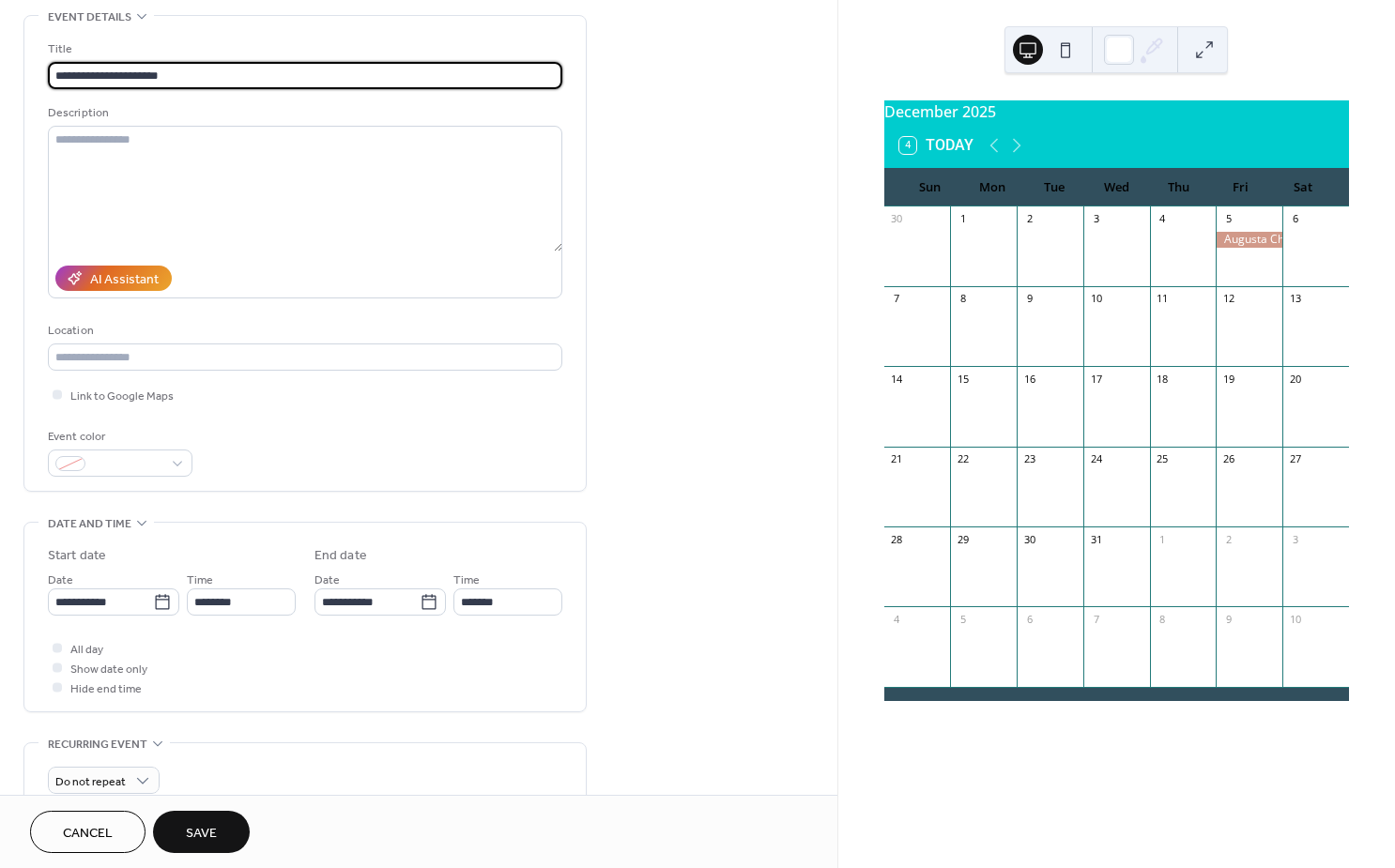 scroll, scrollTop: 106, scrollLeft: 0, axis: vertical 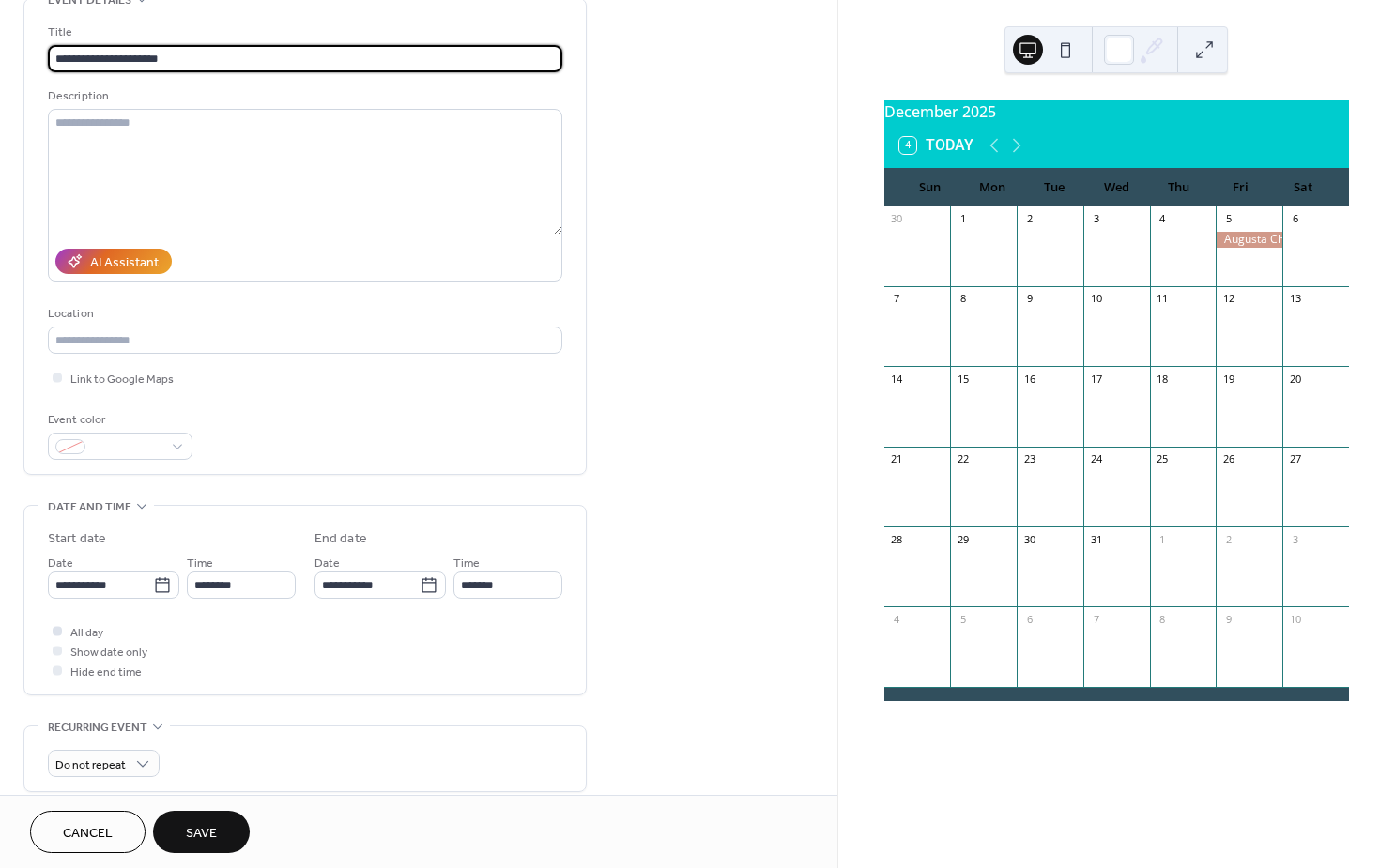 type on "**********" 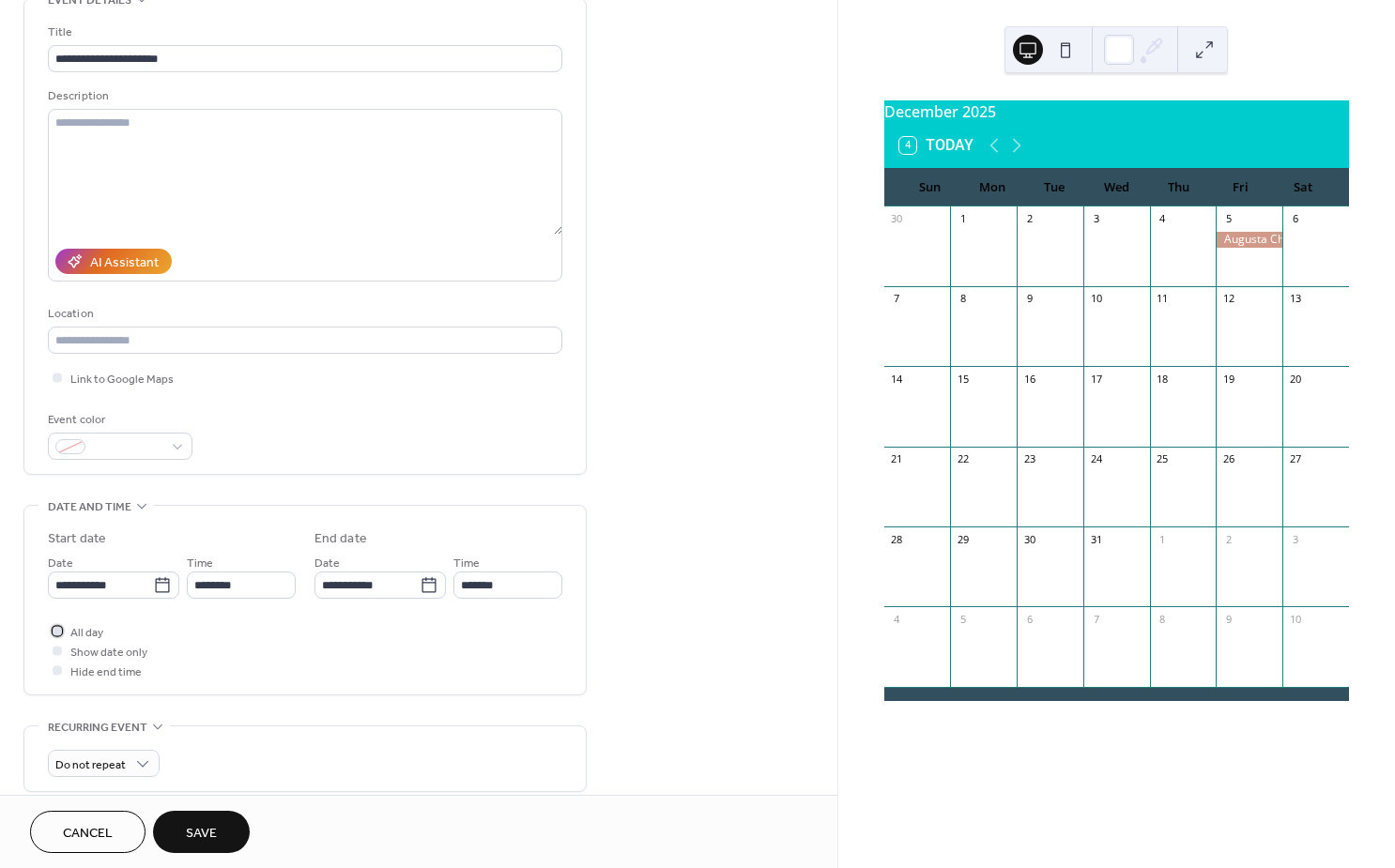 click on "All day" at bounding box center (86, 632) 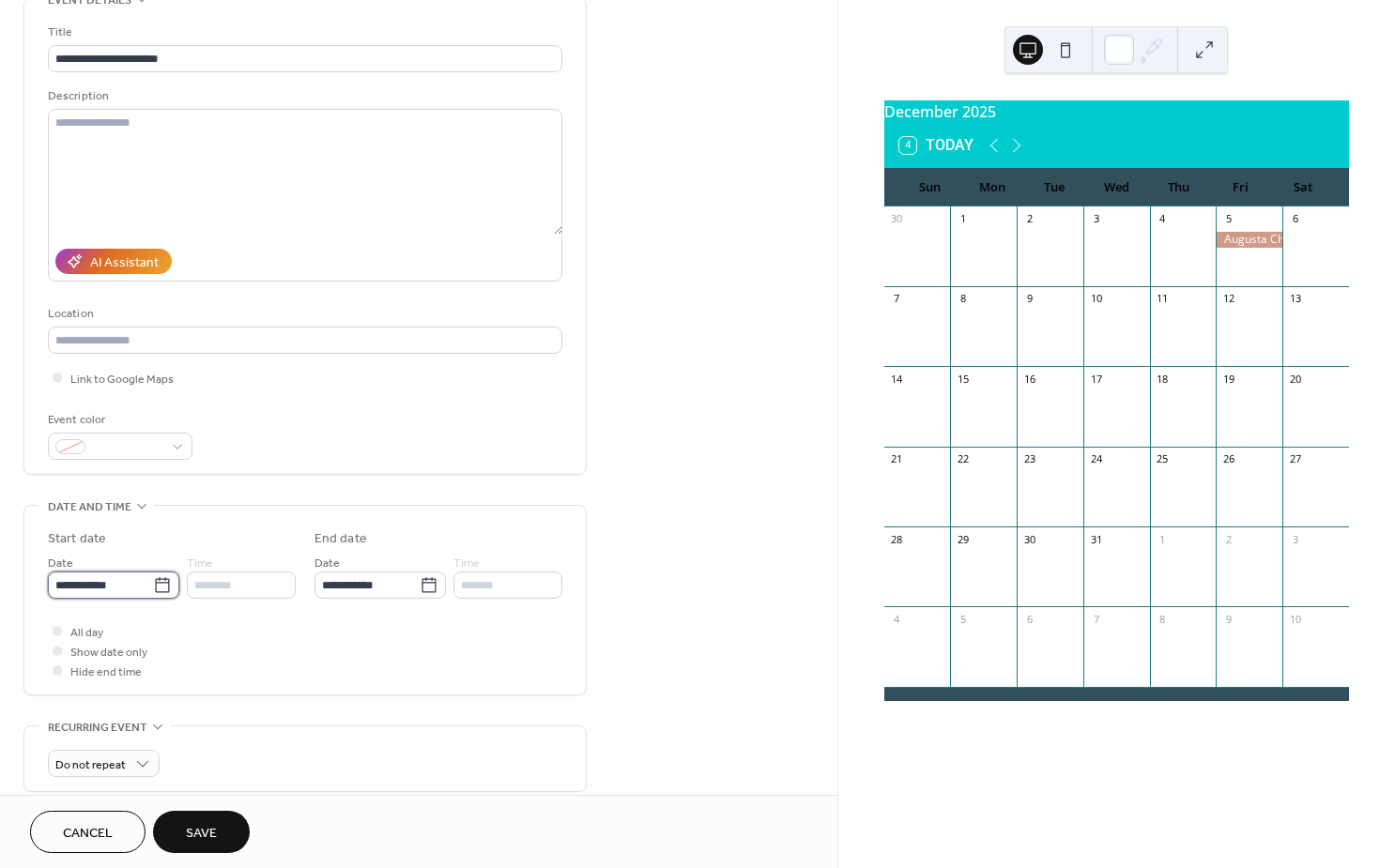 click on "**********" at bounding box center [100, 585] 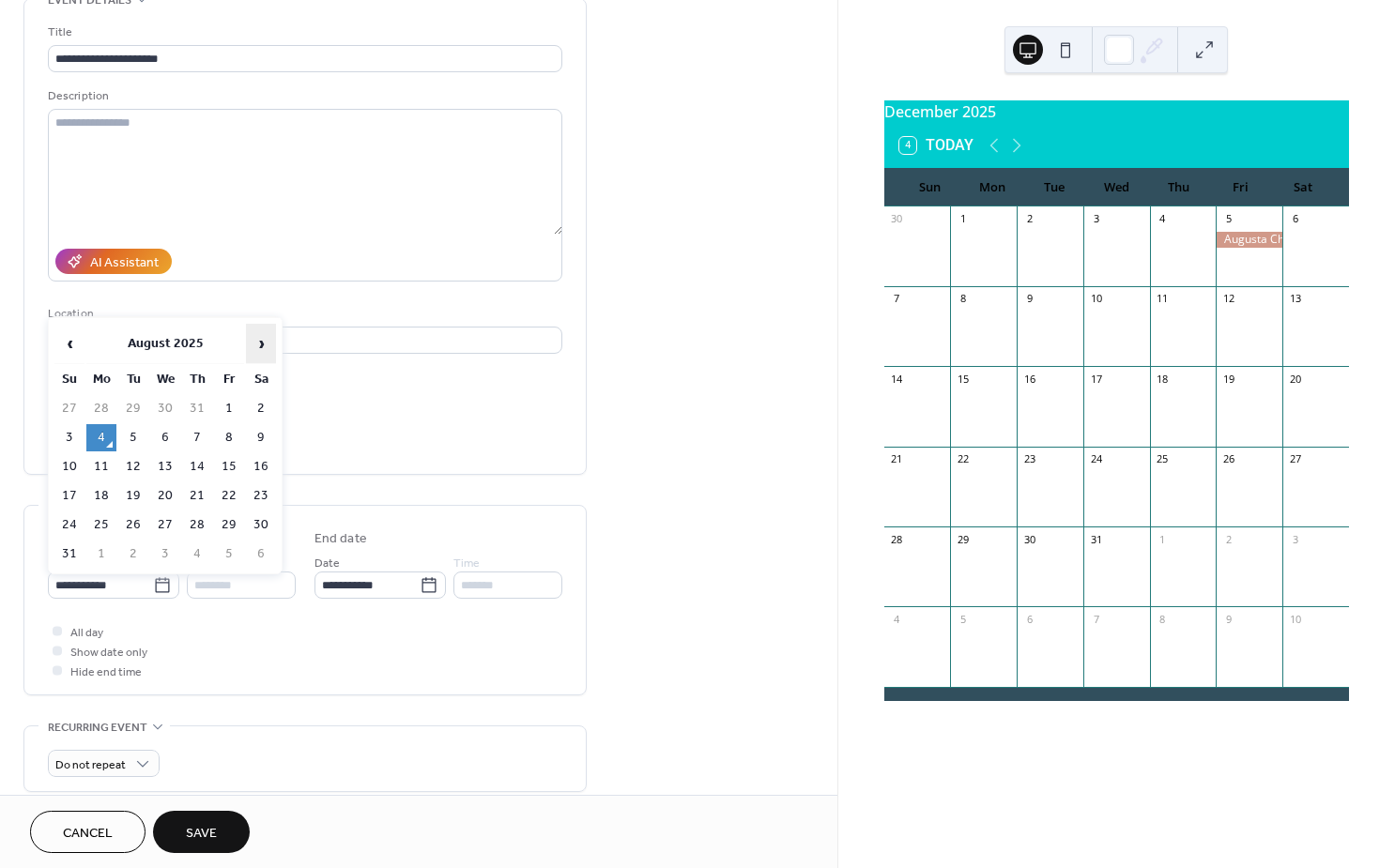 click on "›" at bounding box center (261, 343) 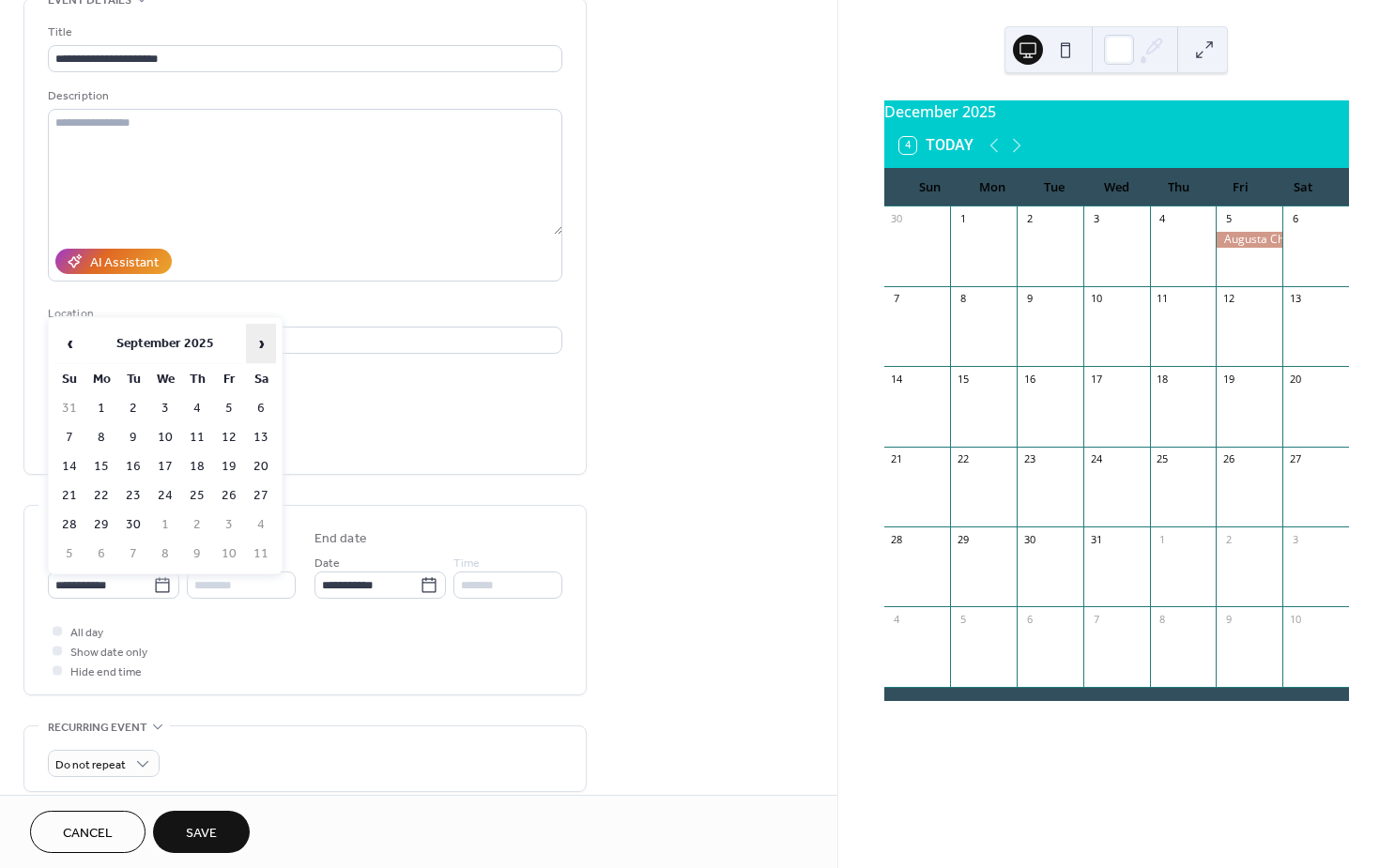 click on "›" at bounding box center [261, 343] 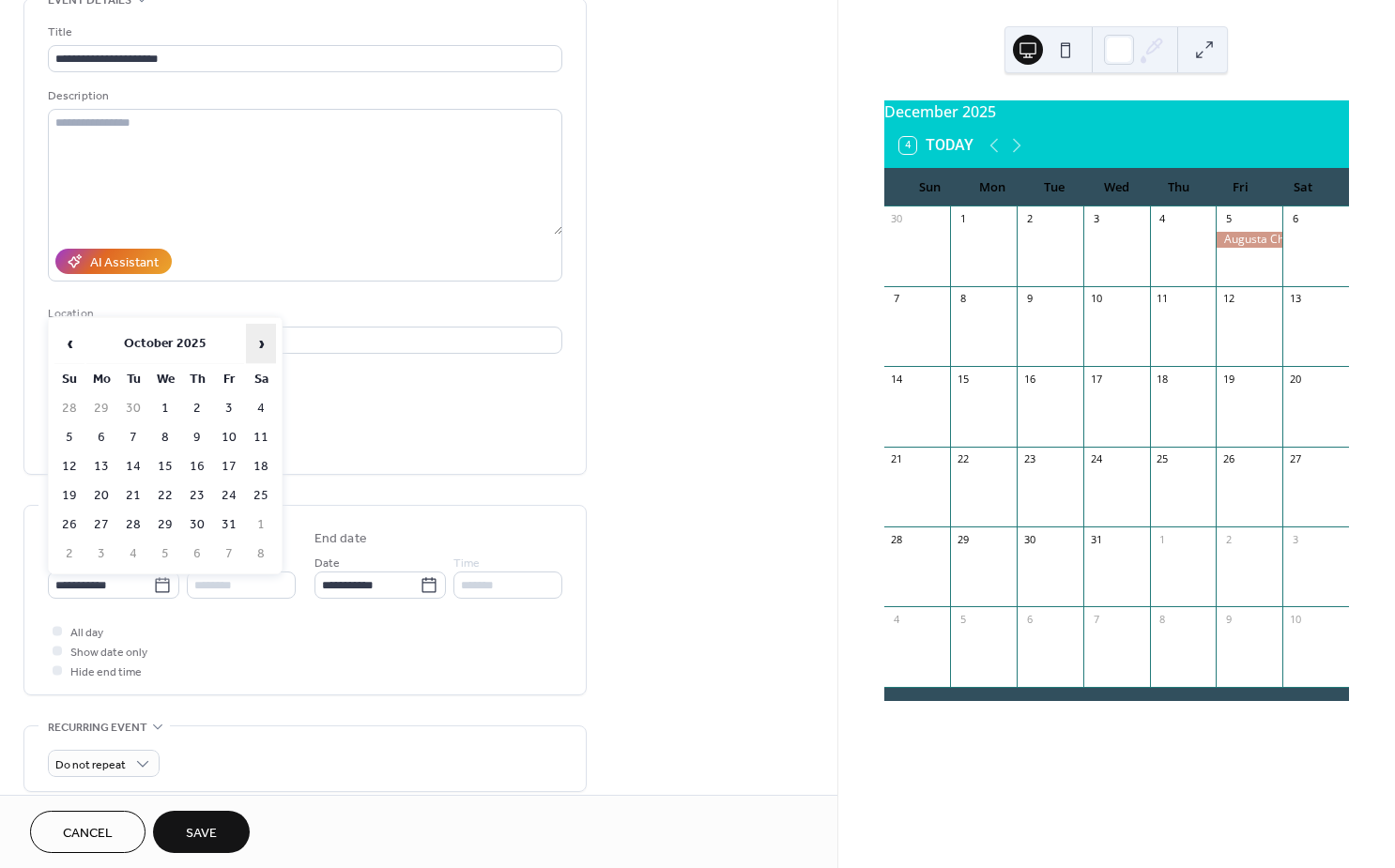 click on "›" at bounding box center [261, 343] 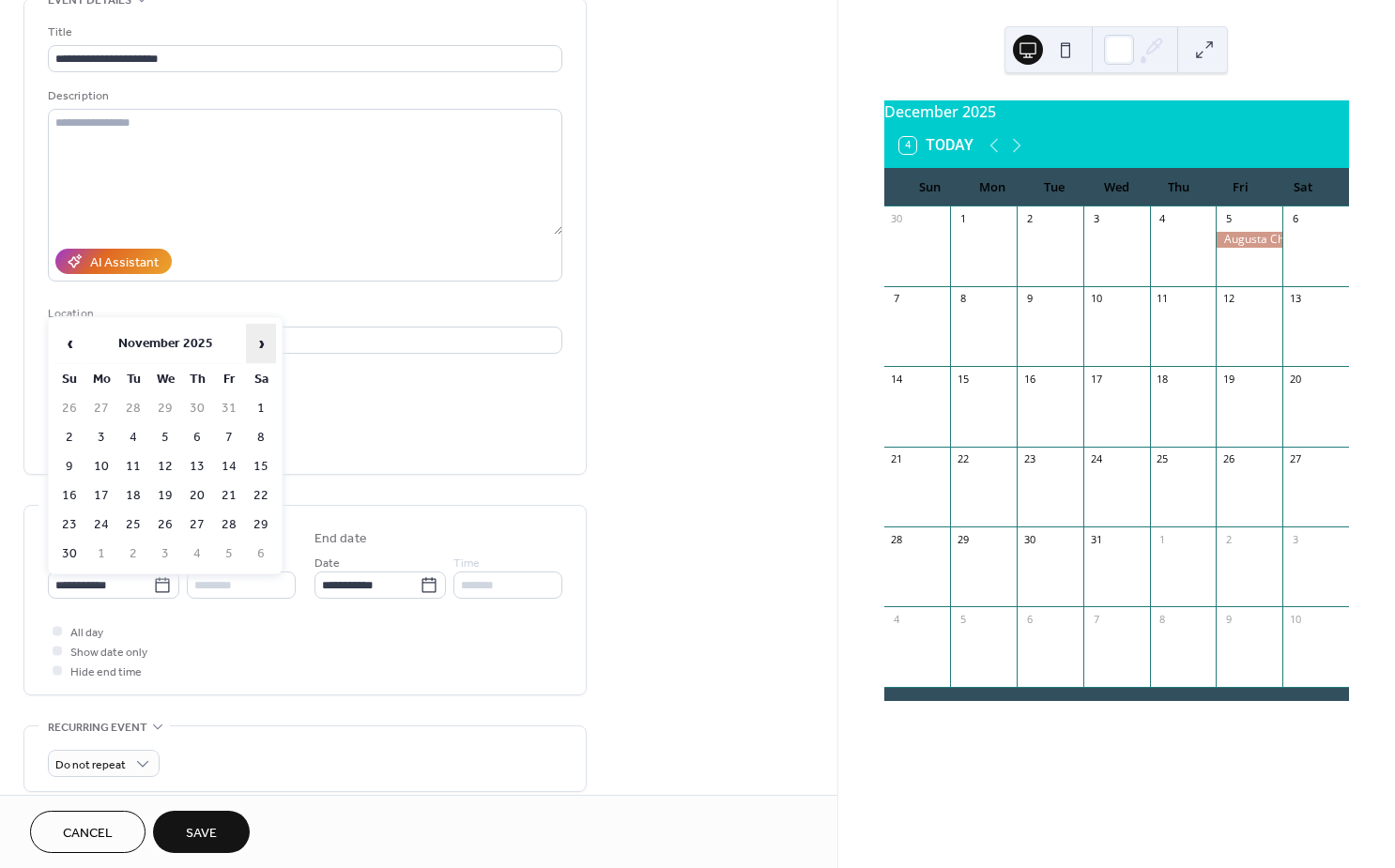 click on "›" at bounding box center [261, 343] 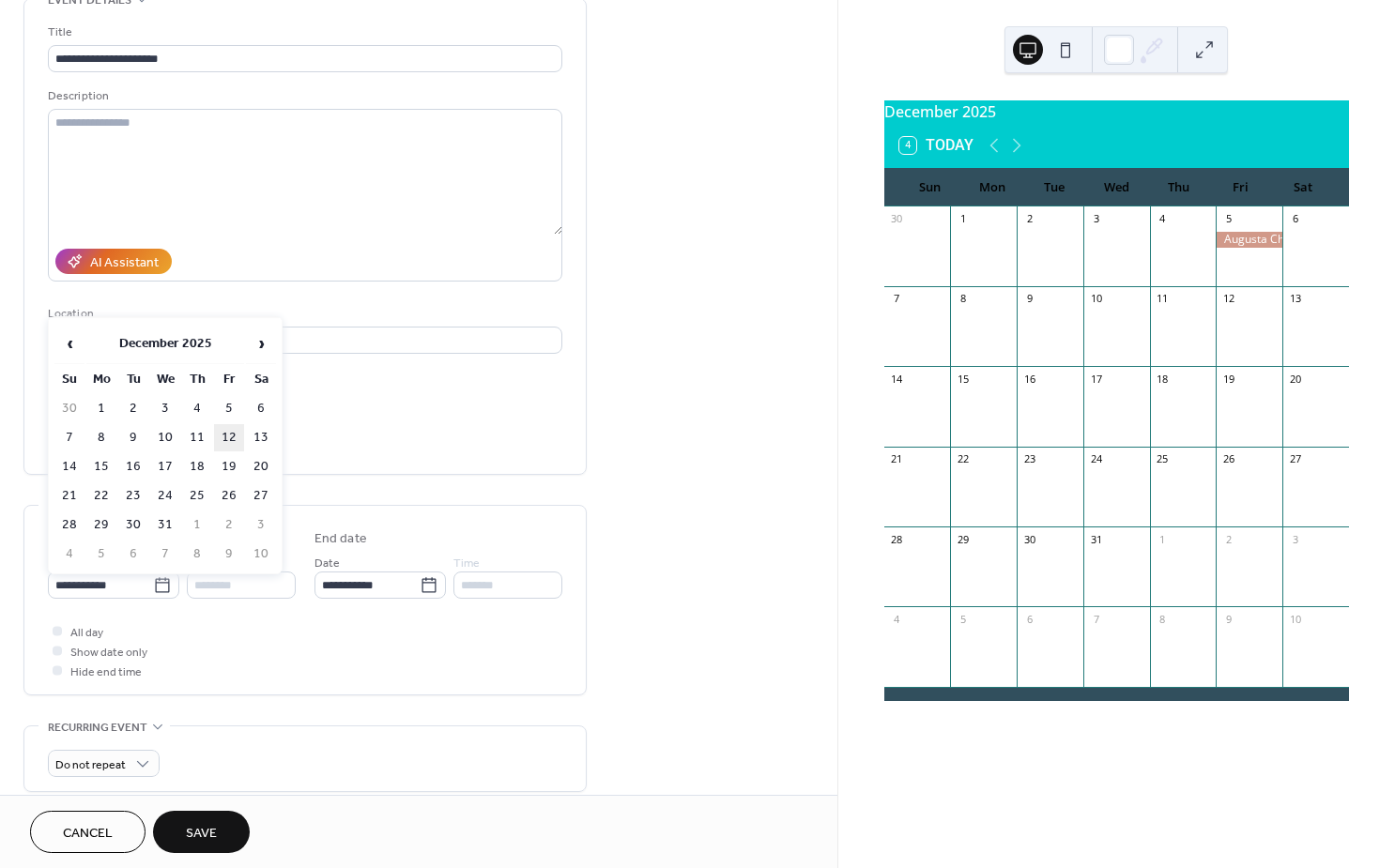 click on "12" at bounding box center [229, 437] 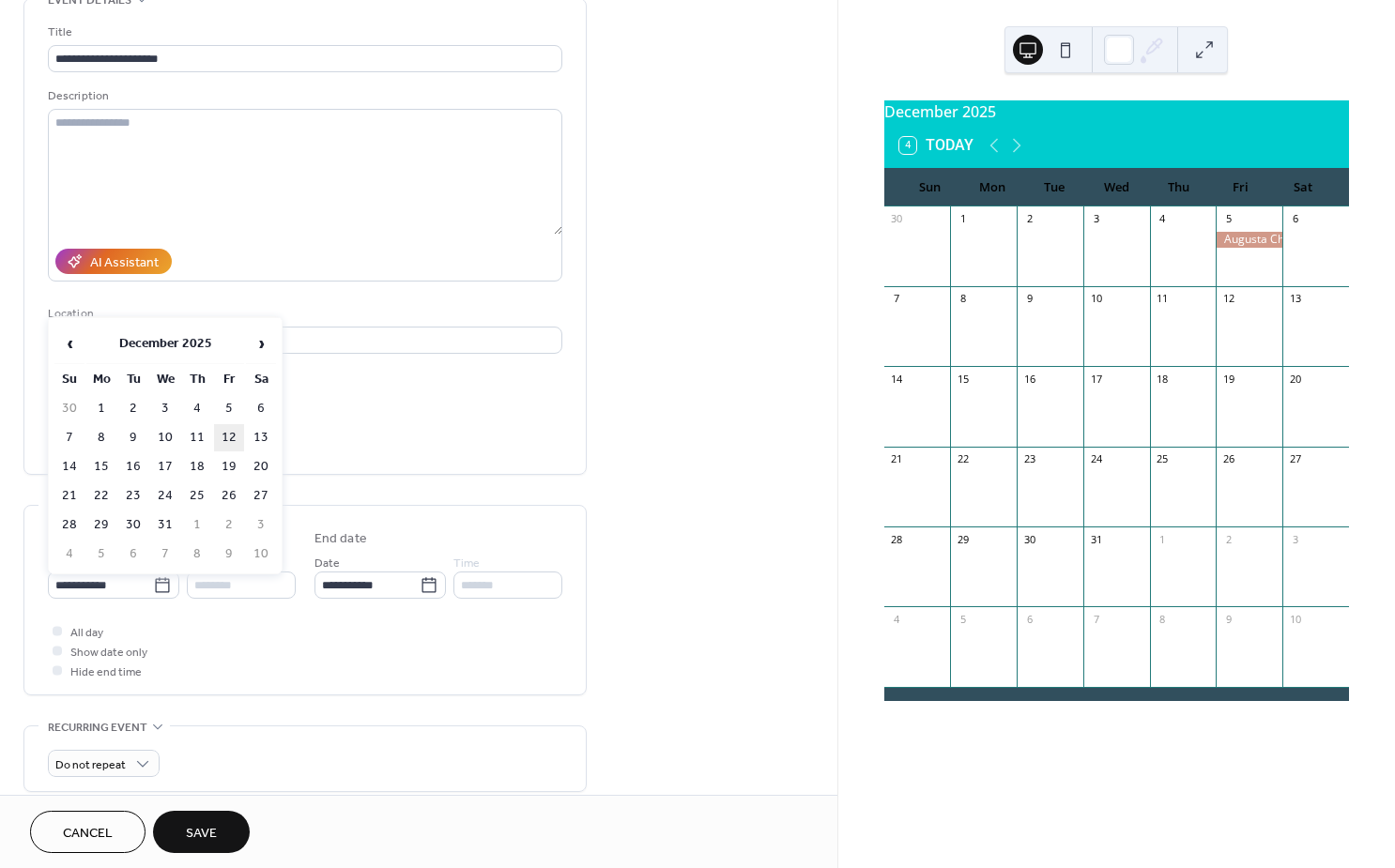 type on "**********" 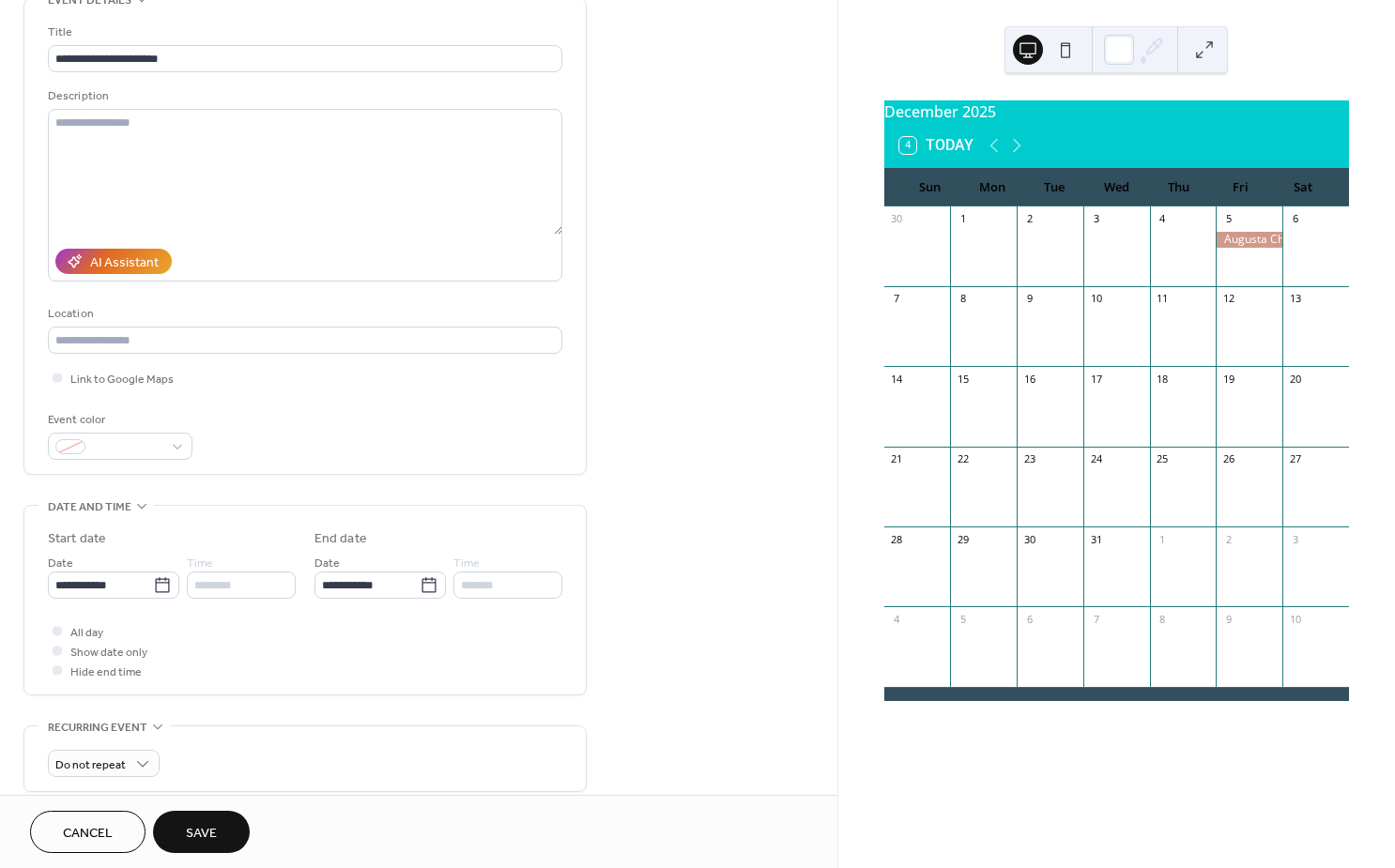 click on "Save" at bounding box center [201, 833] 